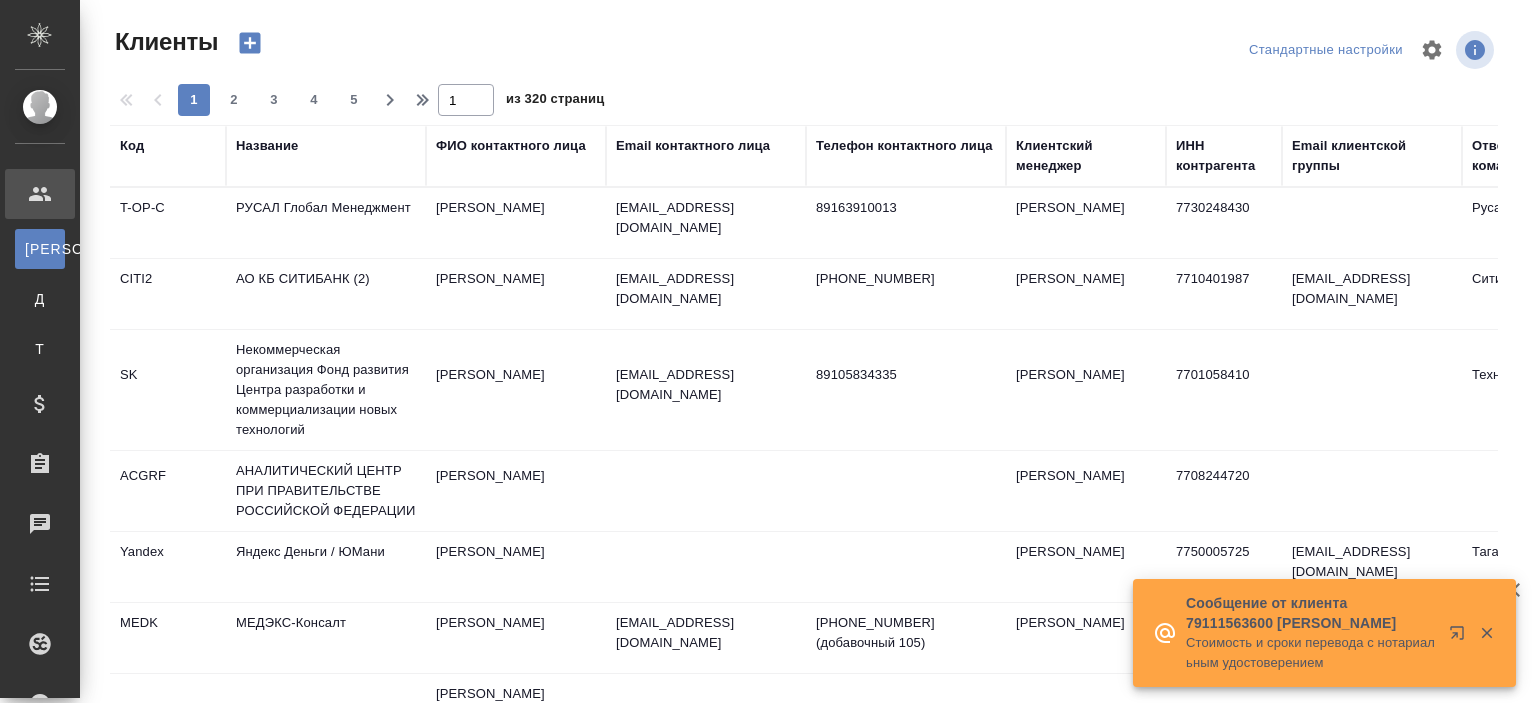 select on "RU" 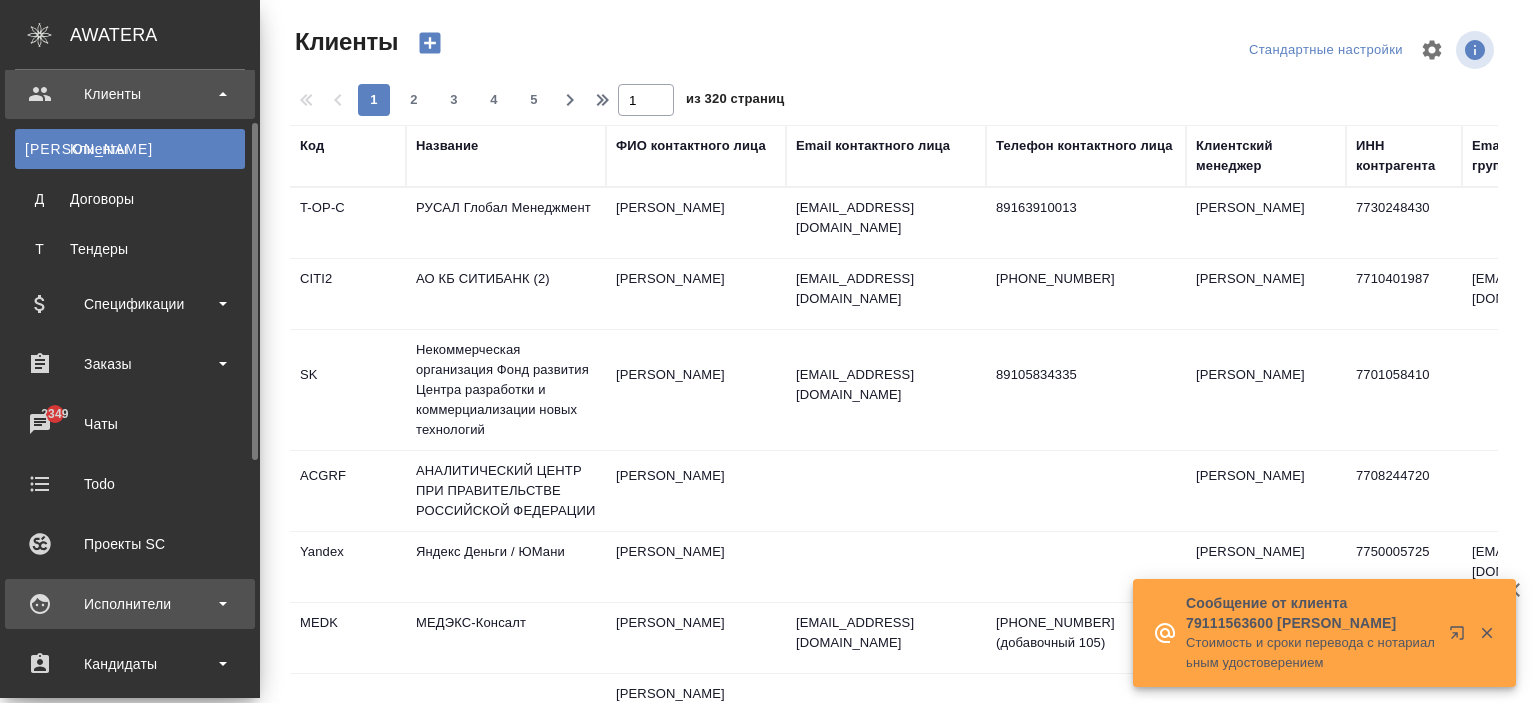 scroll, scrollTop: 300, scrollLeft: 0, axis: vertical 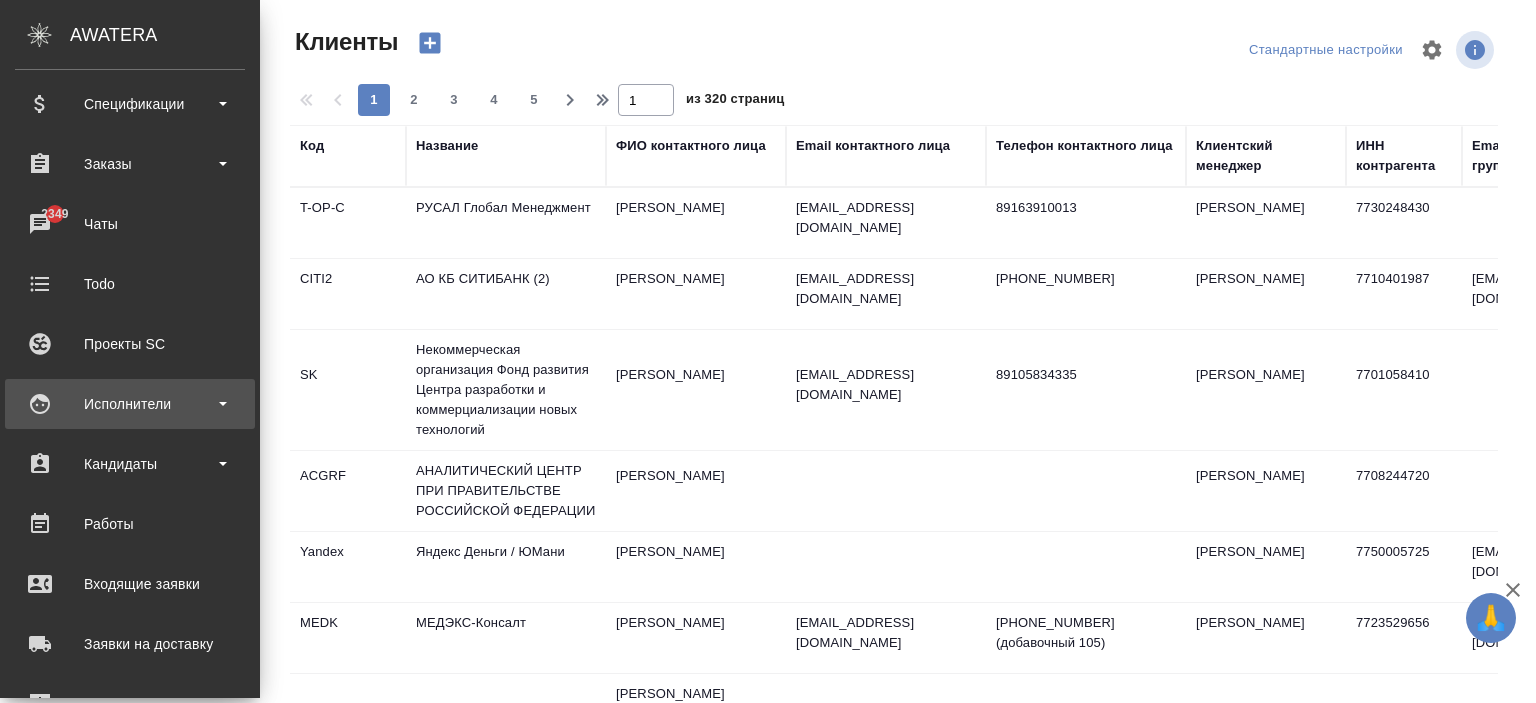 click on "Исполнители" at bounding box center (130, 404) 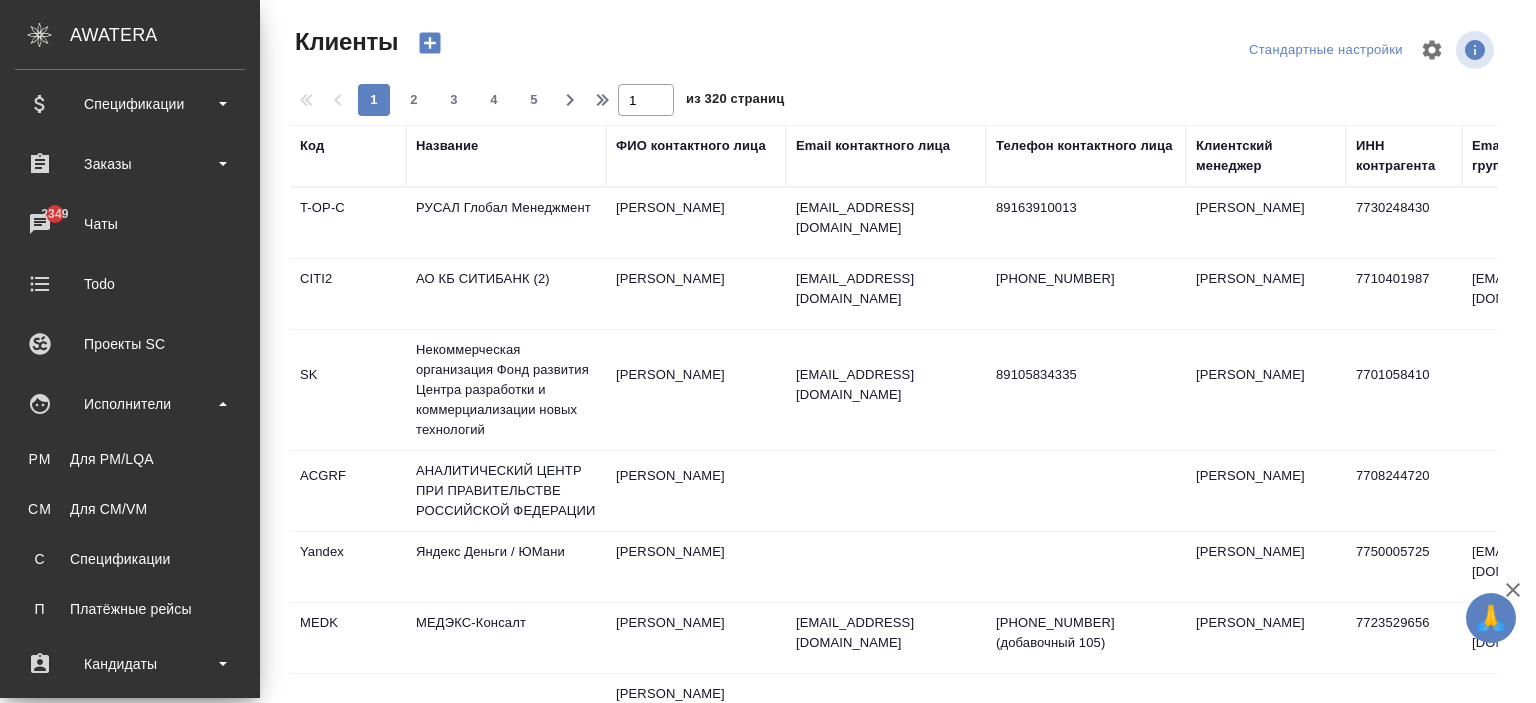 scroll, scrollTop: 500, scrollLeft: 0, axis: vertical 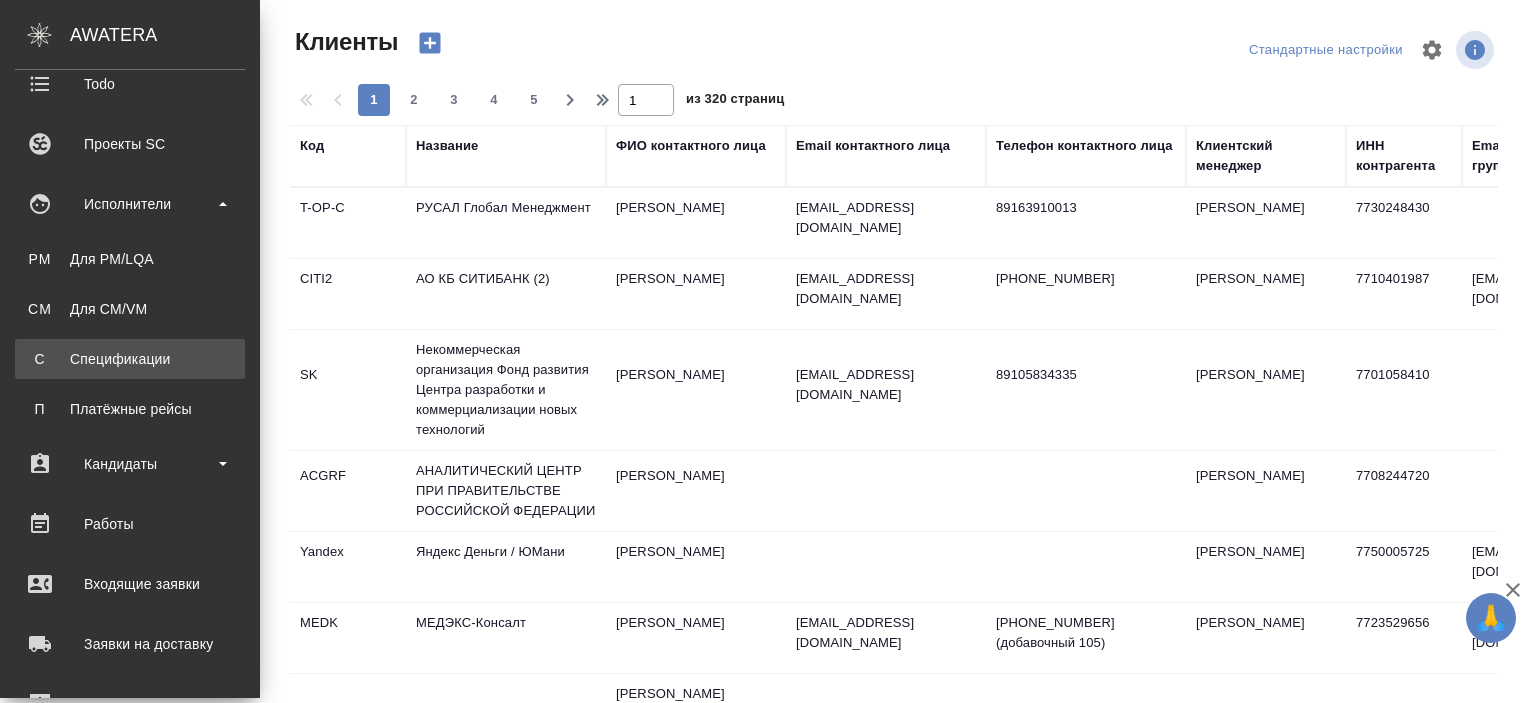 click on "Спецификации" at bounding box center (130, 359) 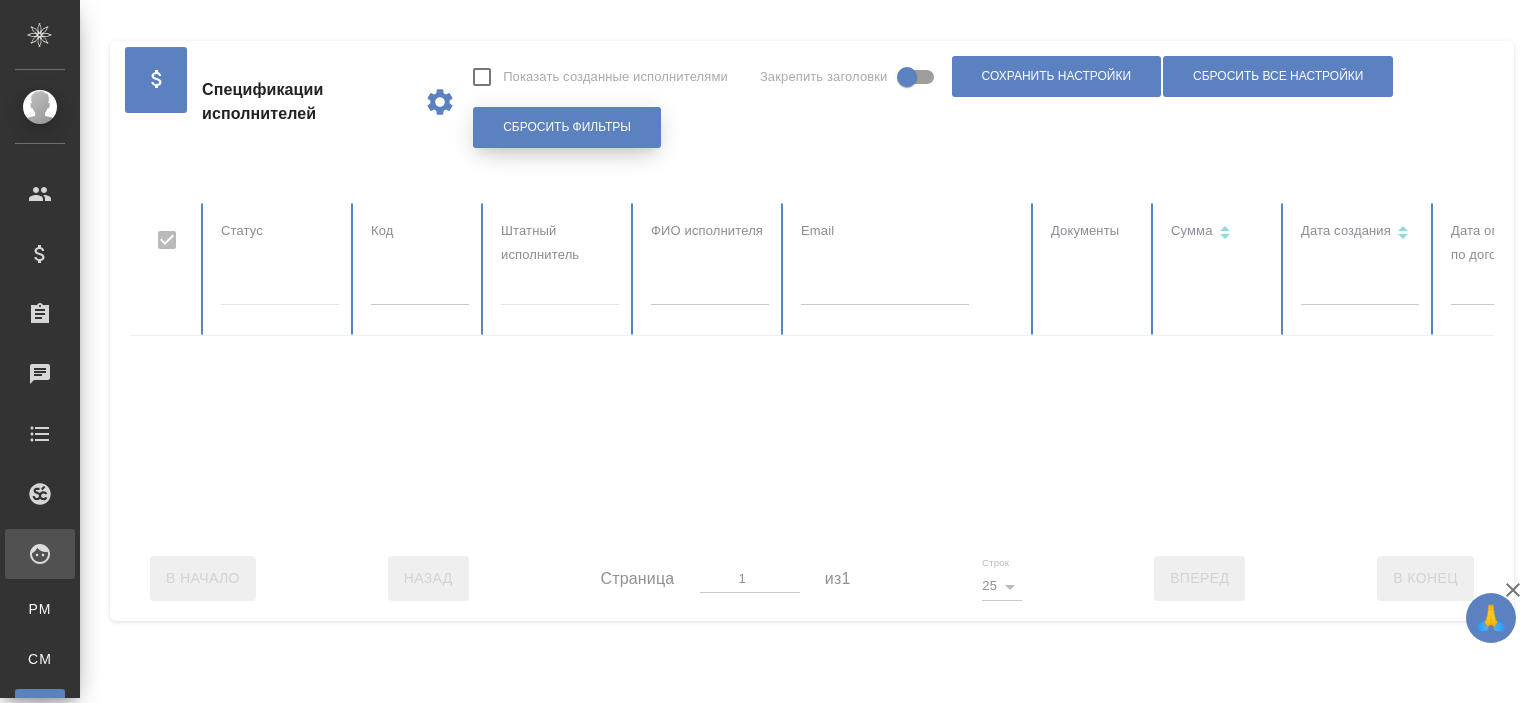 checkbox on "false" 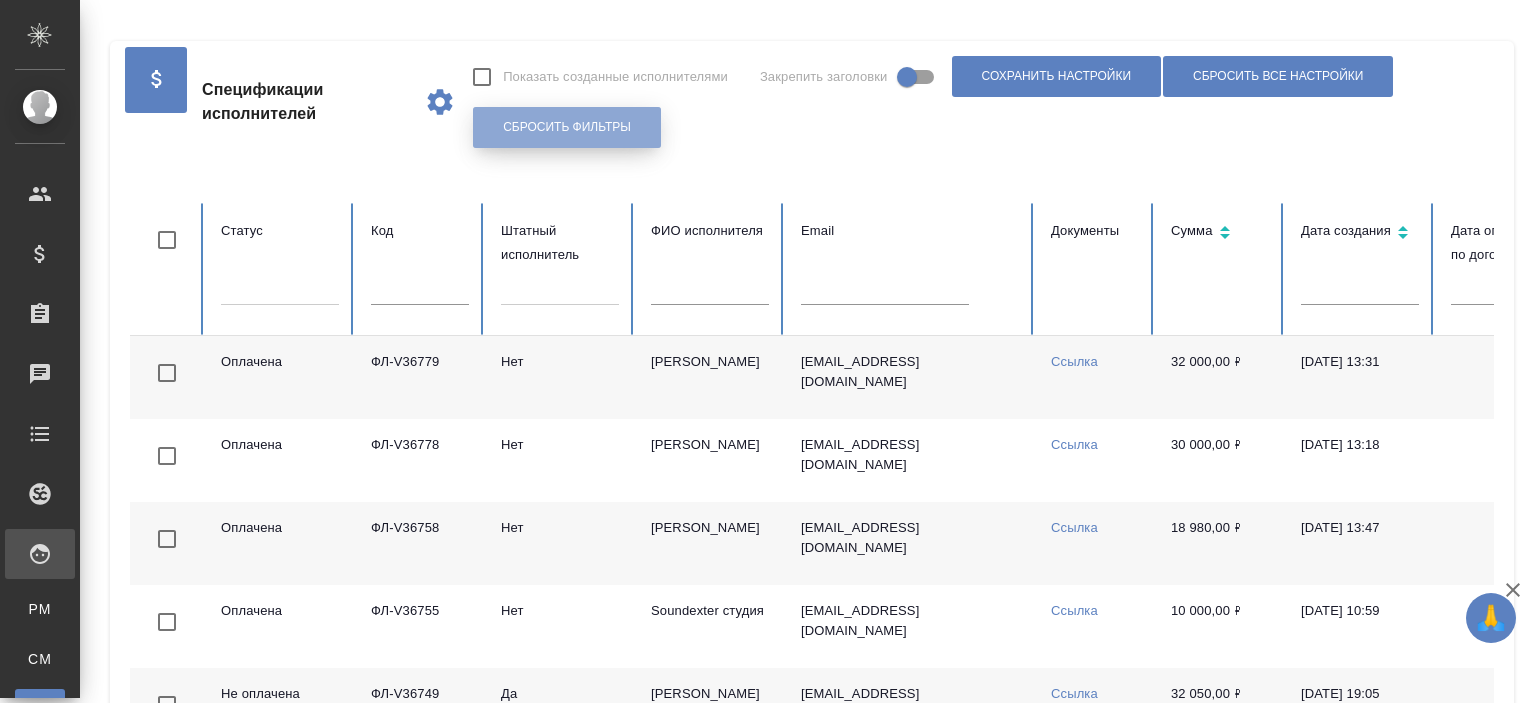 click on "Сбросить фильтры" at bounding box center [567, 127] 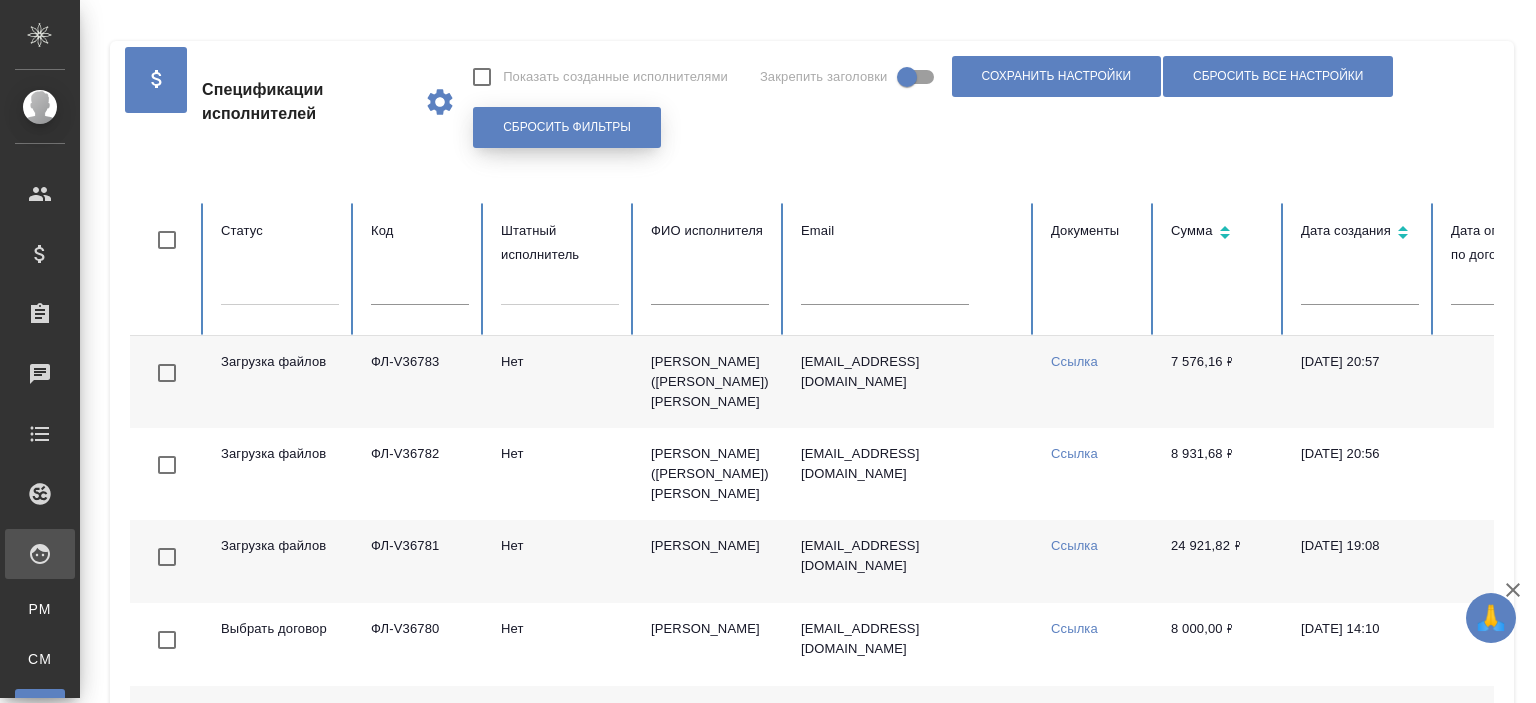 click on "Сбросить фильтры" at bounding box center [567, 127] 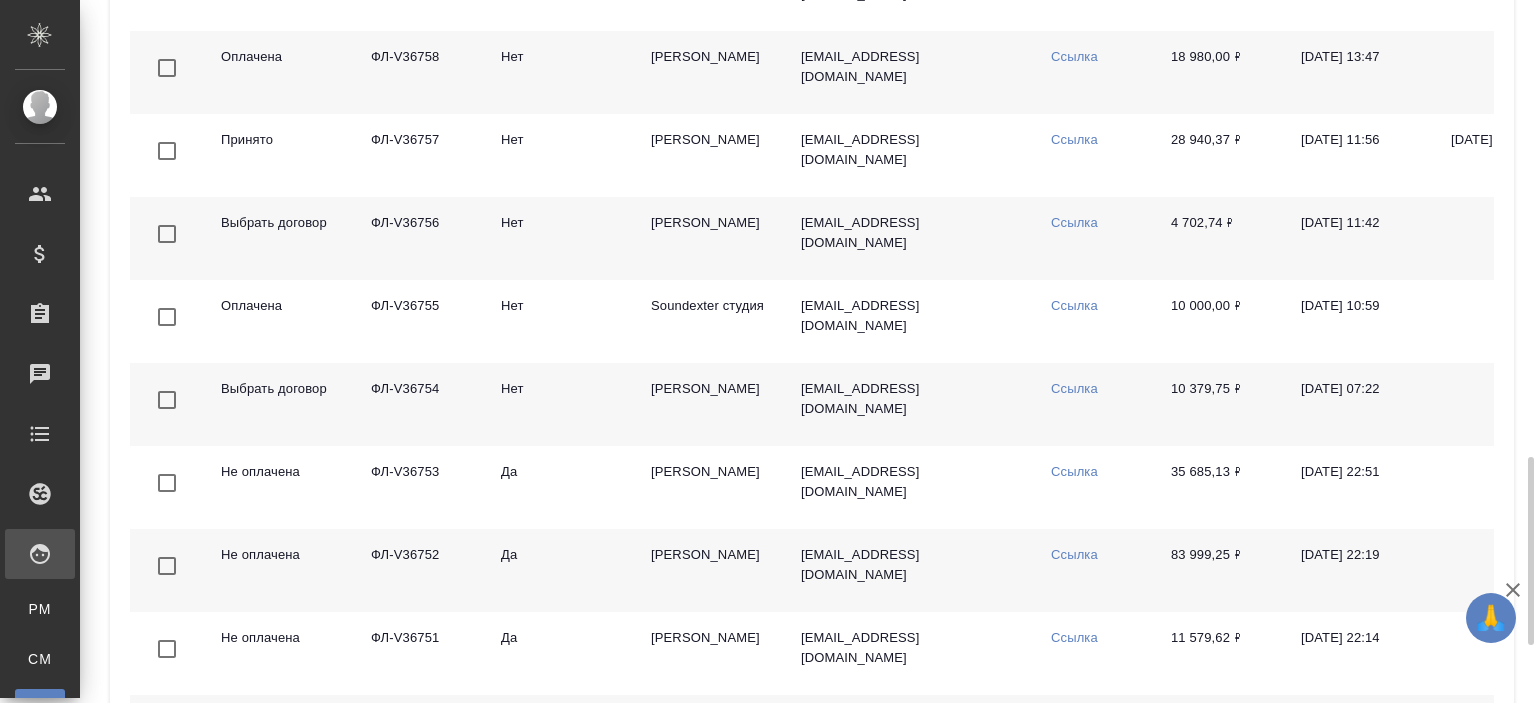 scroll, scrollTop: 1912, scrollLeft: 0, axis: vertical 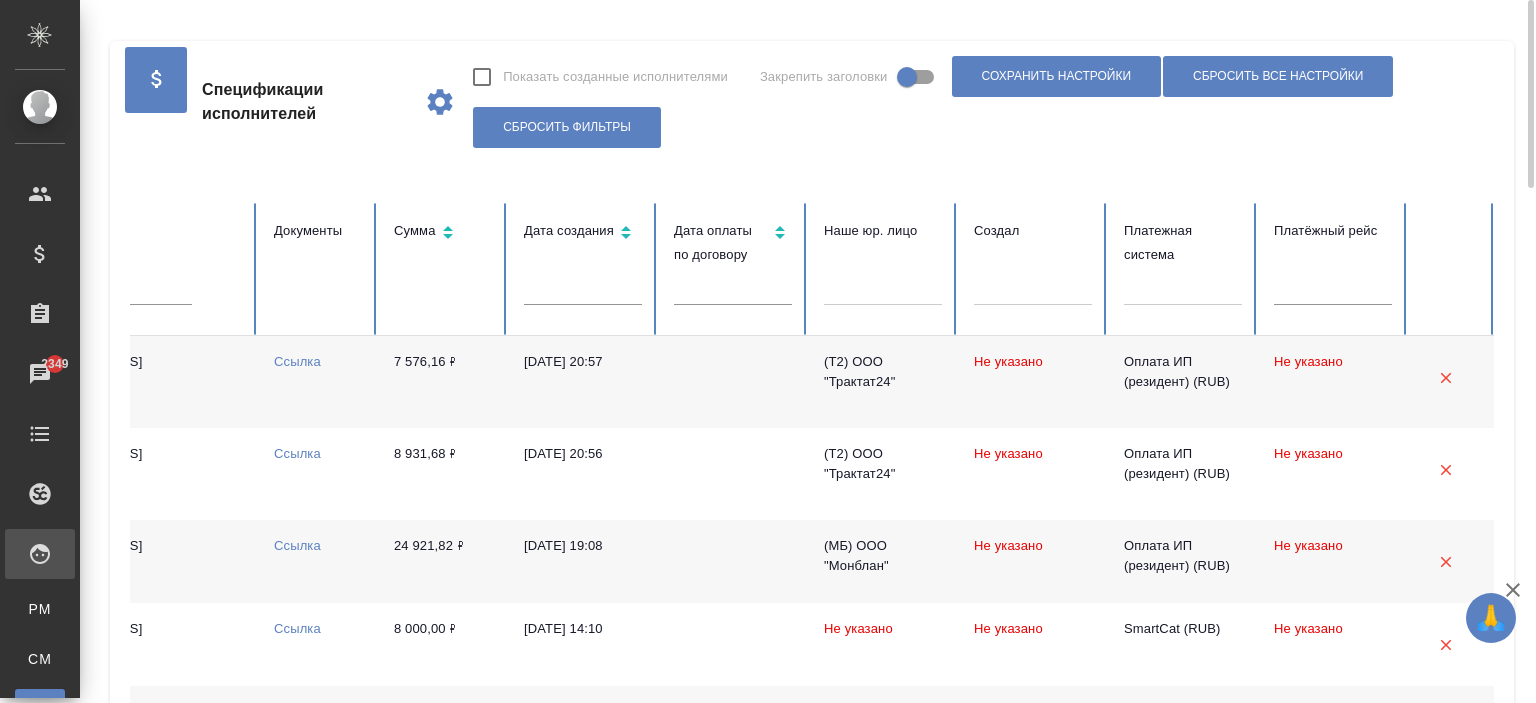 click on "Платежная система" at bounding box center (1183, 269) 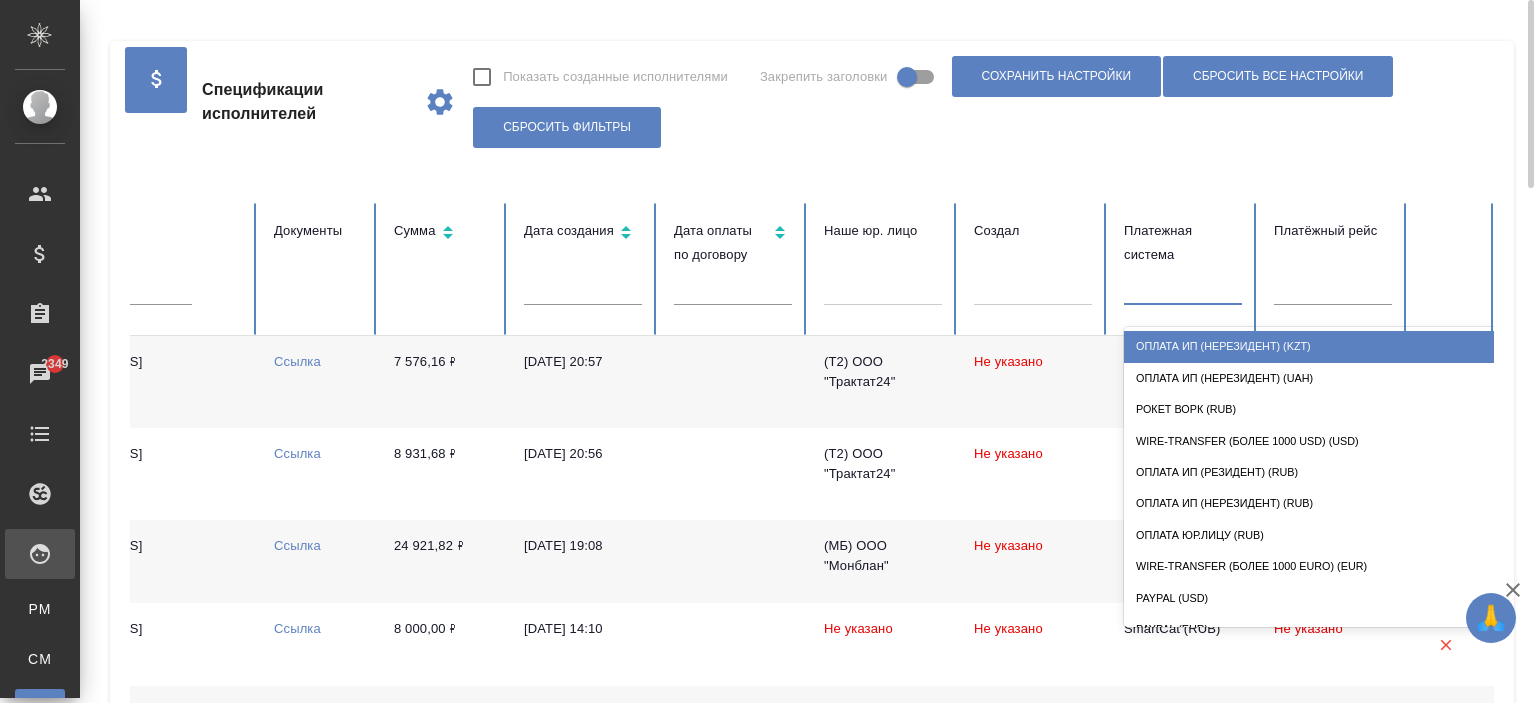 click at bounding box center [1183, 285] 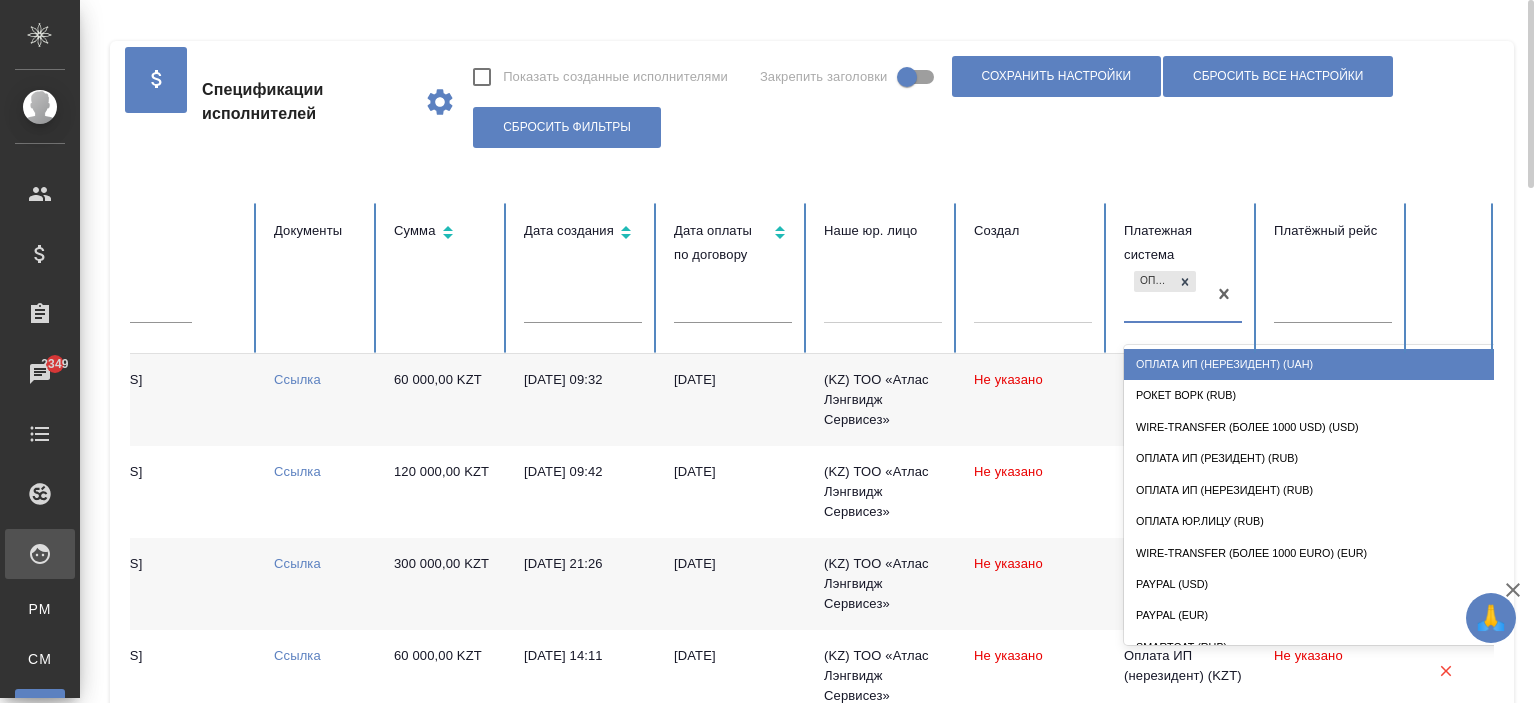 click on "Оплата ИП (нерезидент) (KZT)" at bounding box center [1165, 294] 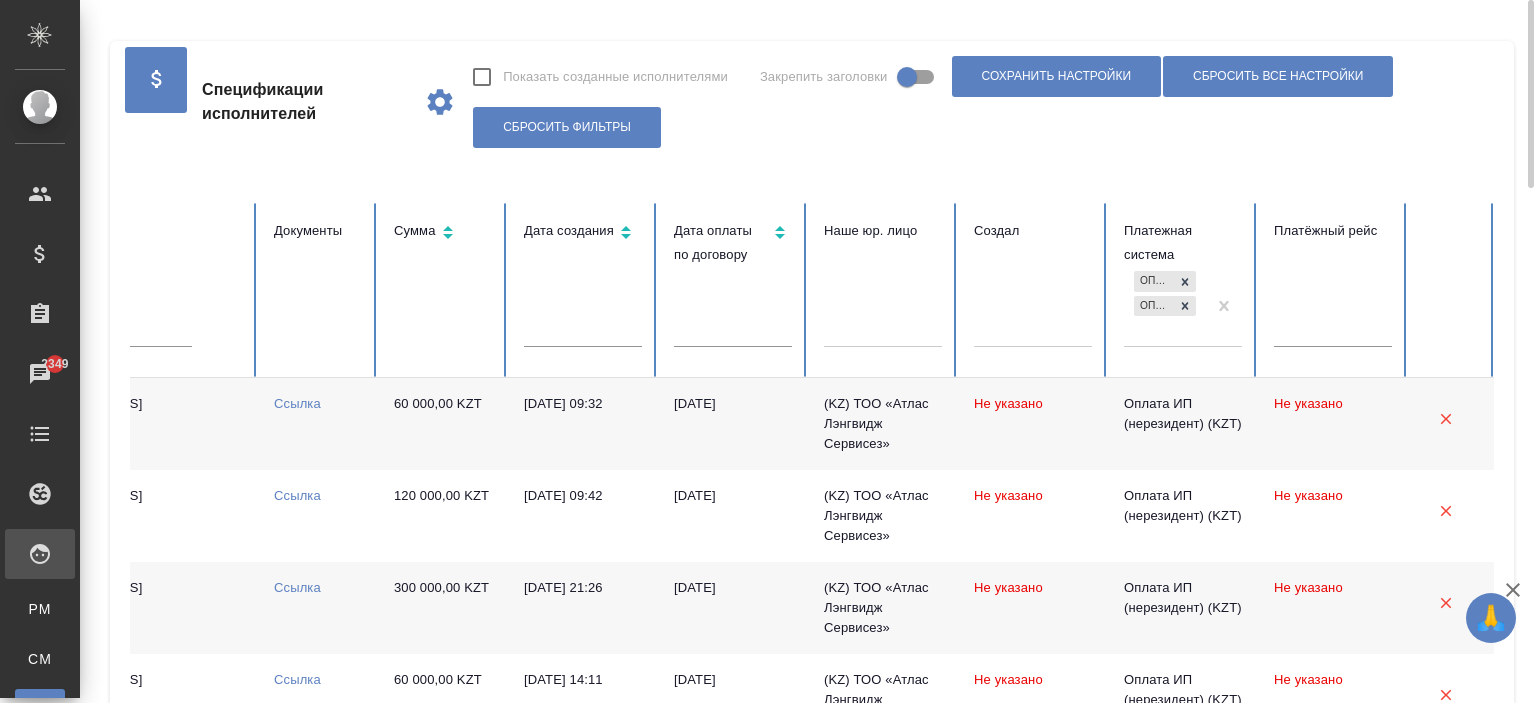 click on "Оплата ИП (нерезидент) (KZT) Оплата ИП (нерезидент) (UAH)" at bounding box center [1165, 306] 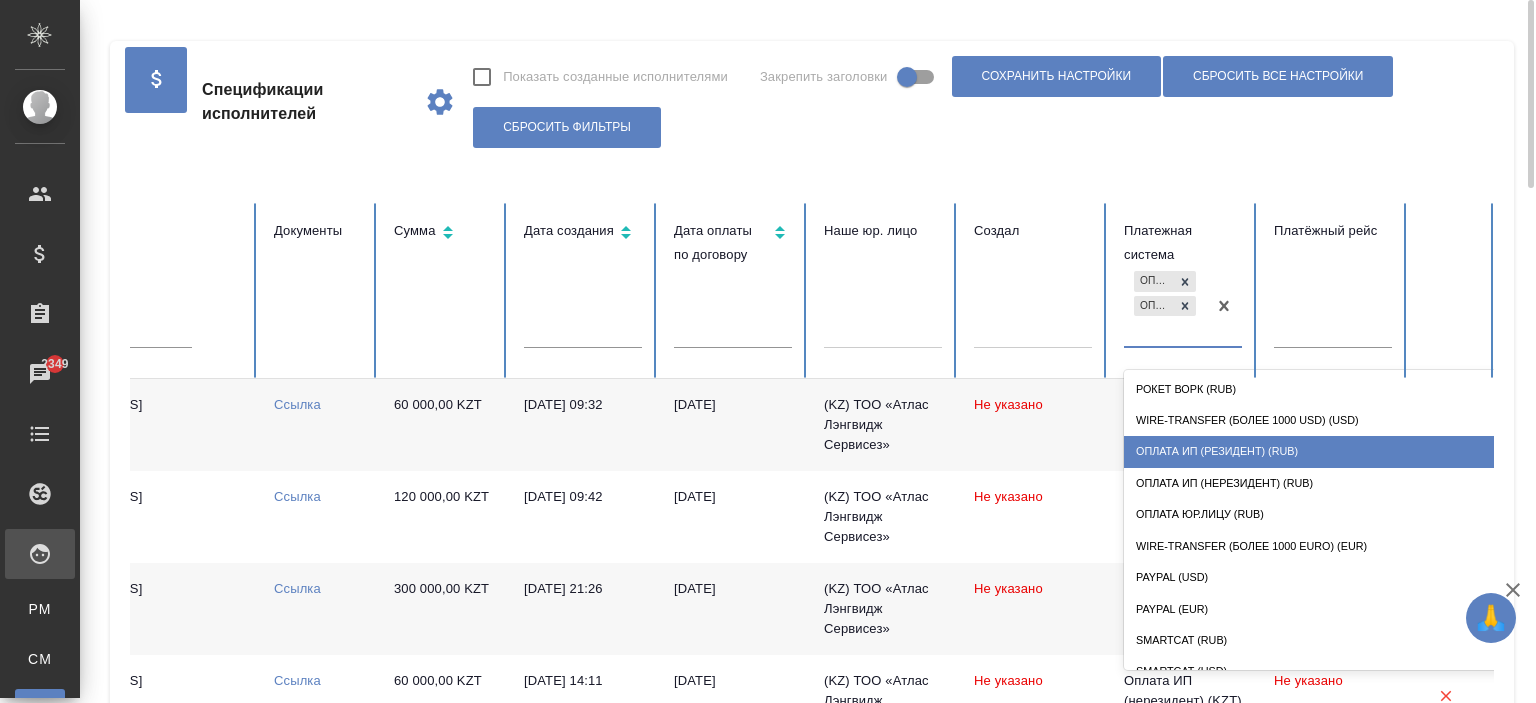 click on "Оплата ИП (резидент) (RUB)" at bounding box center [1324, 451] 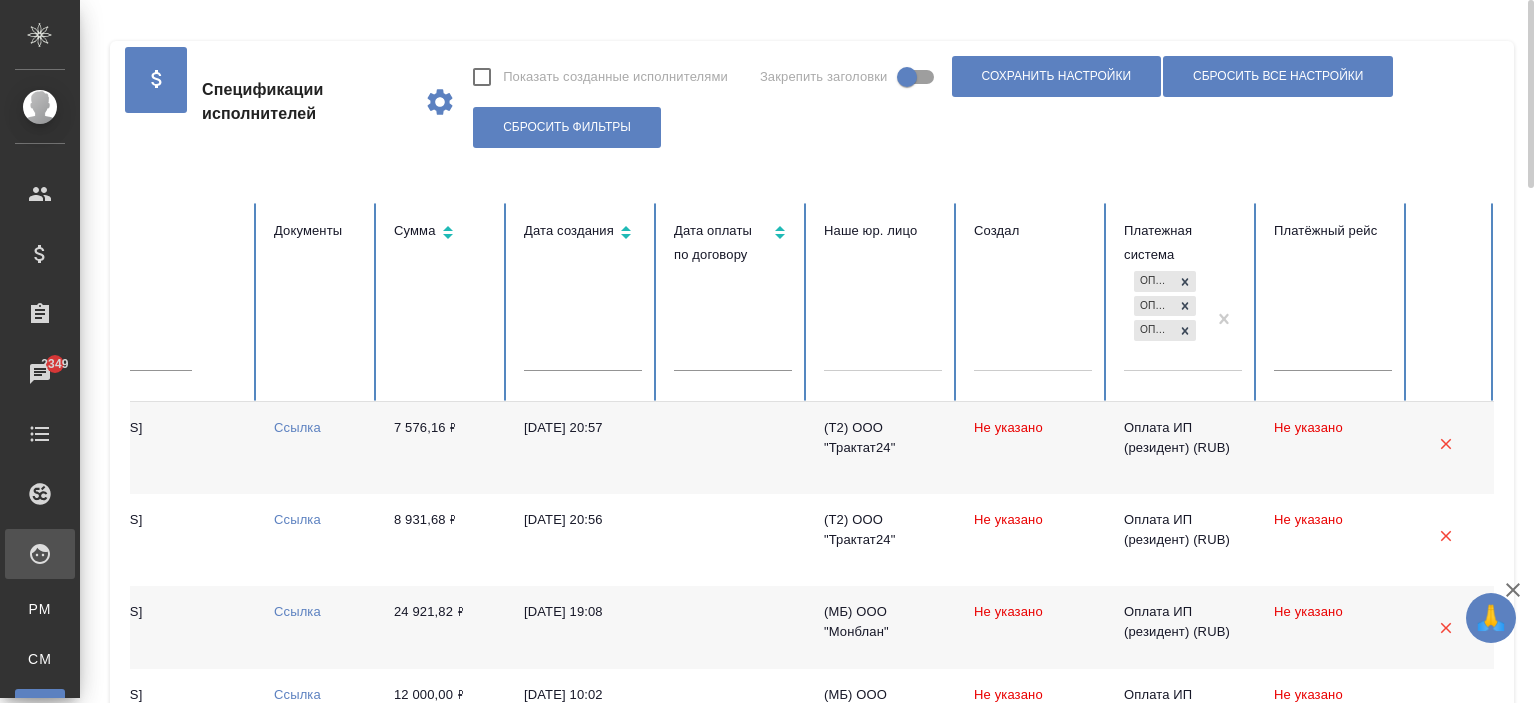 click on "Оплата ИП (нерезидент) (KZT) Оплата ИП (нерезидент) (UAH) Оплата ИП (резидент) (RUB)" at bounding box center (1165, 318) 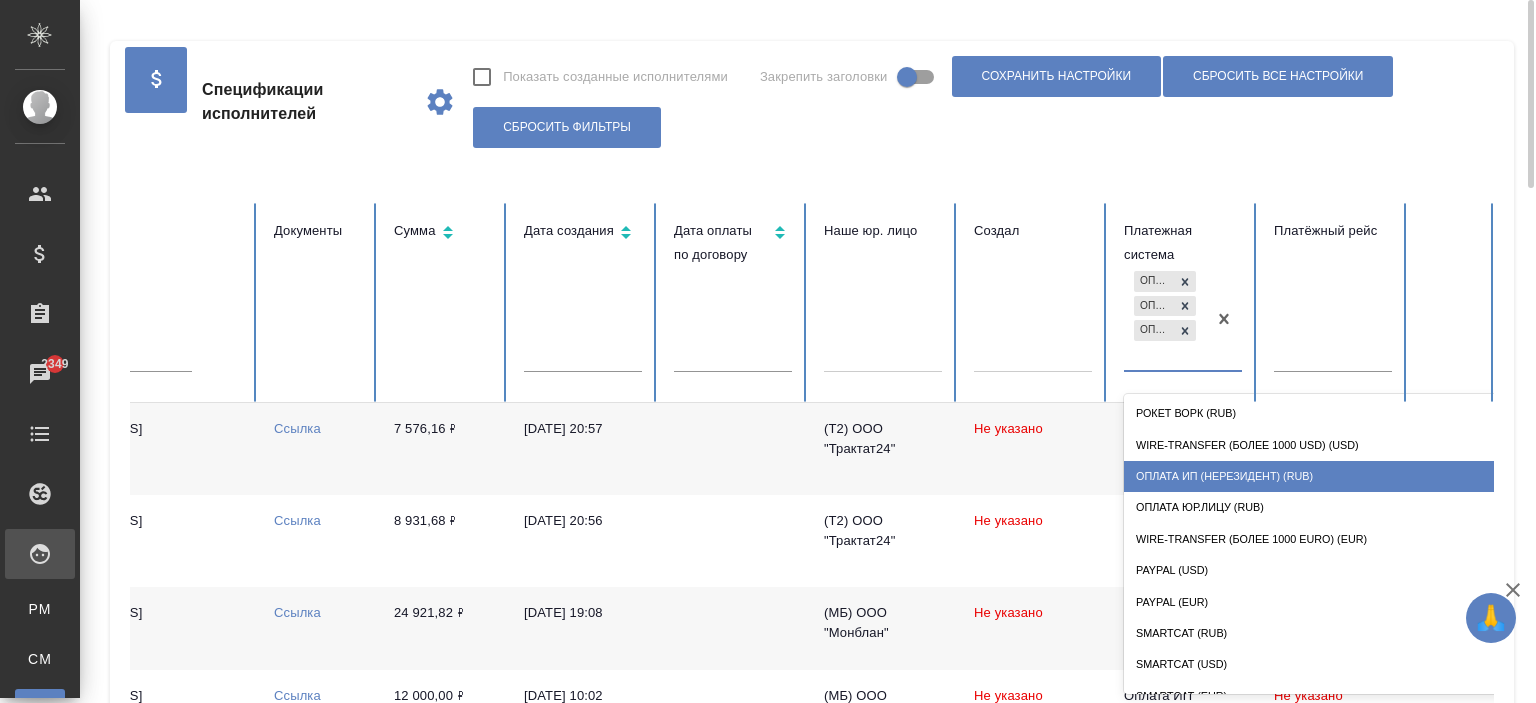 click on "Оплата ИП (нерезидент) (RUB)" at bounding box center [1324, 476] 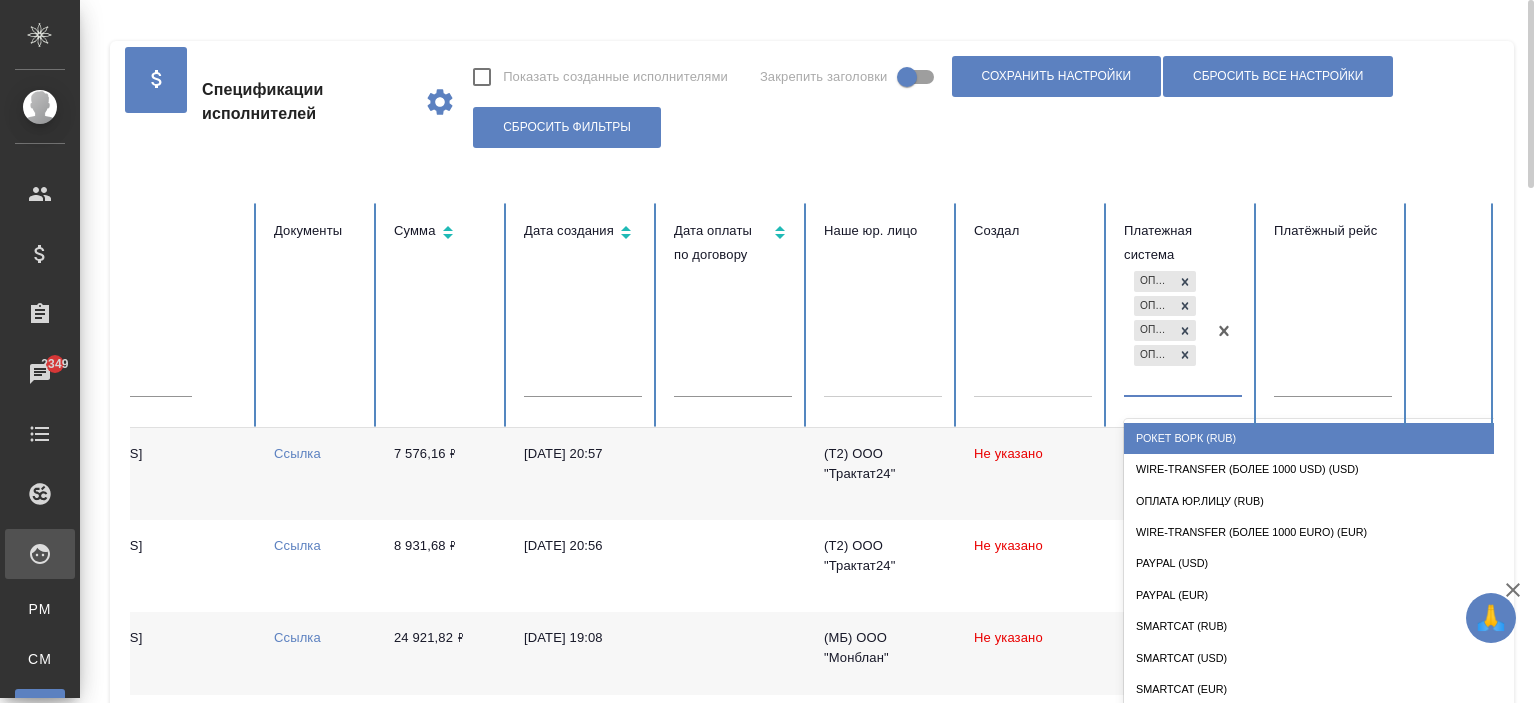 click on "Оплата ИП (нерезидент) (KZT) Оплата ИП (нерезидент) (UAH) Оплата ИП (резидент) (RUB) Оплата ИП (нерезидент) (RUB)" at bounding box center (1165, 330) 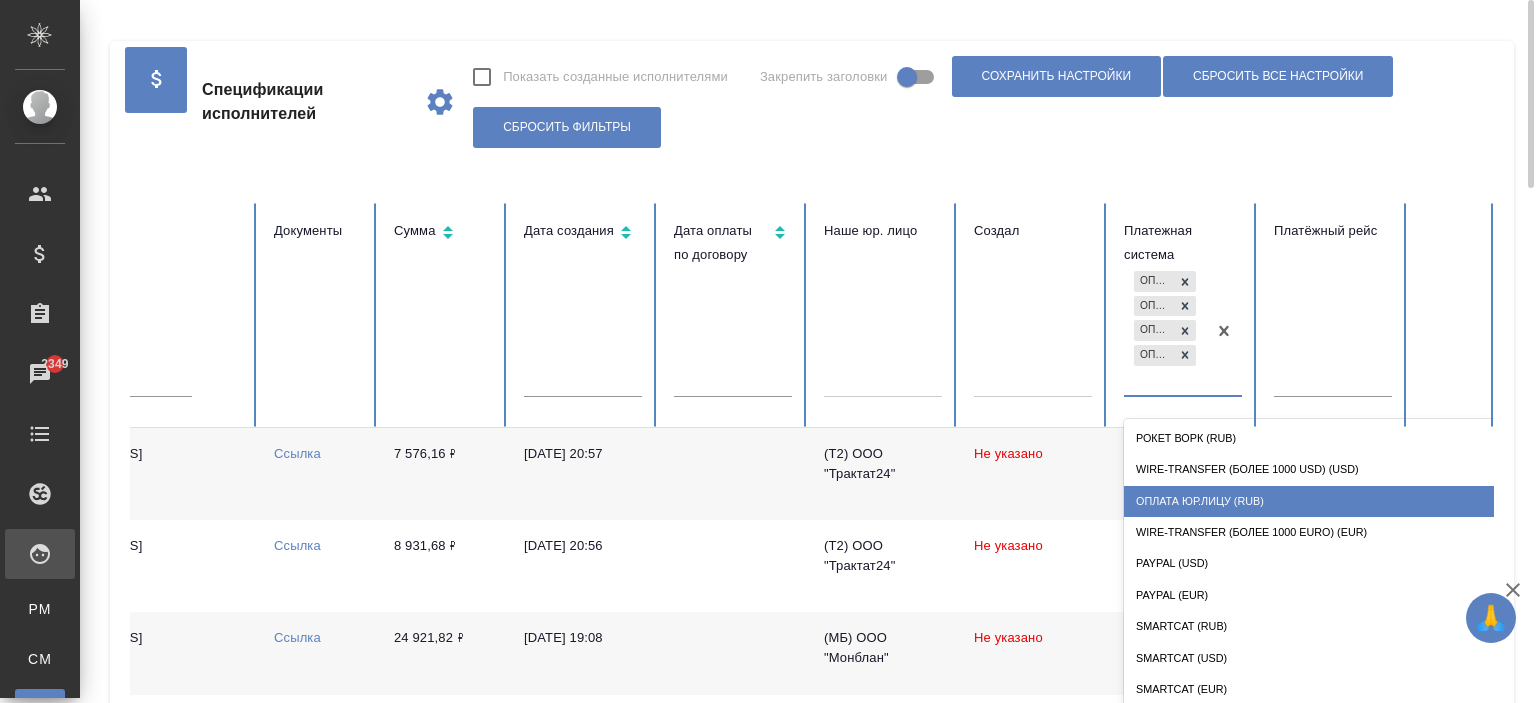 click on "Оплата Юр.лицу (RUB)" at bounding box center [1324, 501] 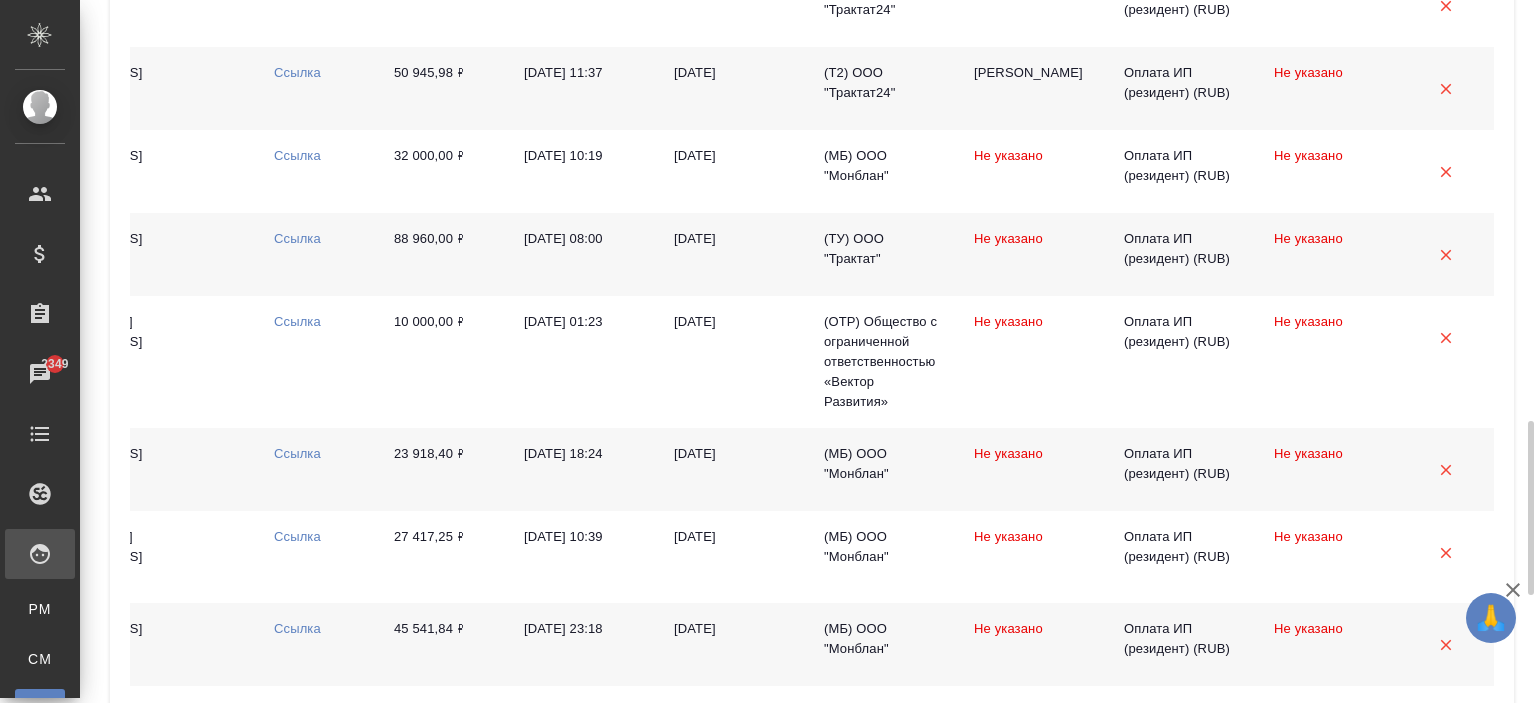scroll, scrollTop: 2134, scrollLeft: 0, axis: vertical 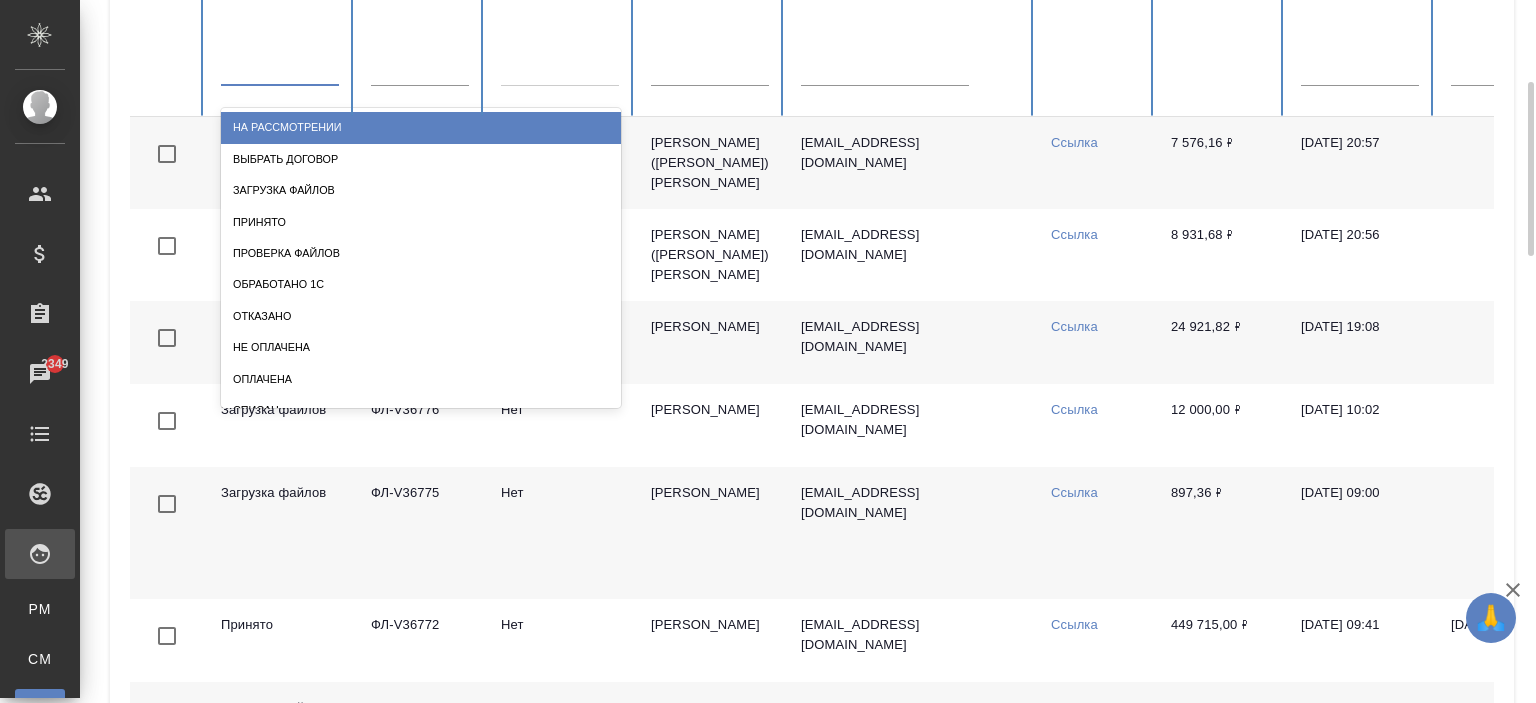 click at bounding box center [280, 66] 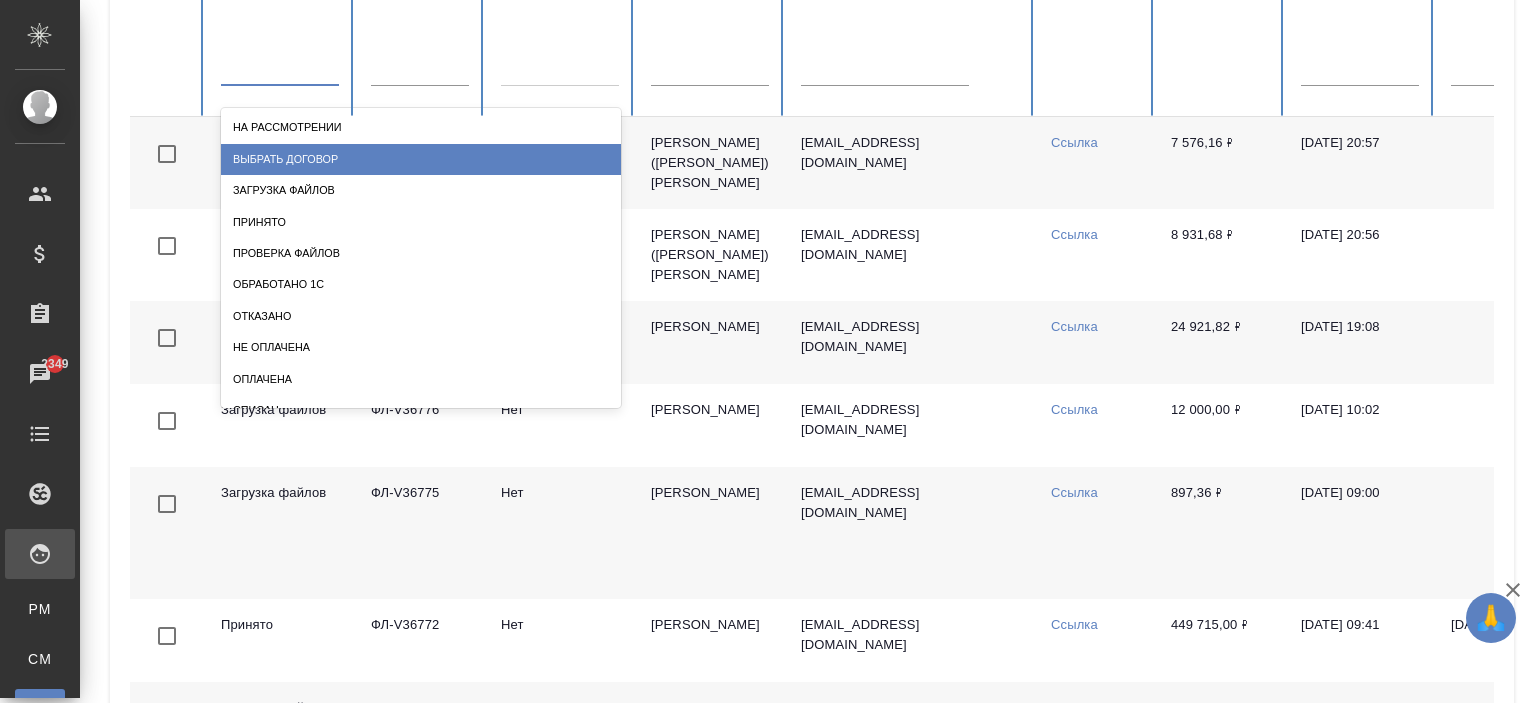 click on "Выбрать договор" at bounding box center (421, 159) 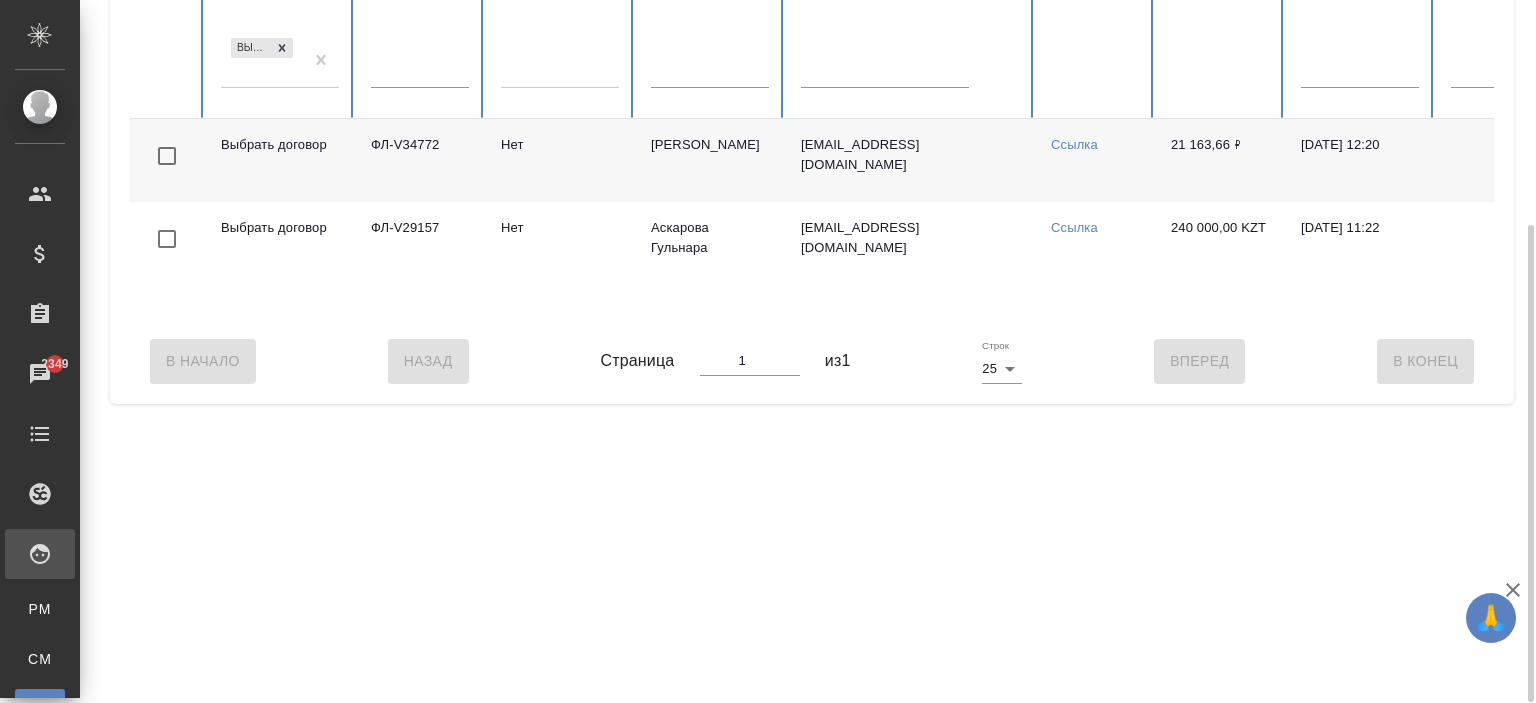 scroll, scrollTop: 332, scrollLeft: 0, axis: vertical 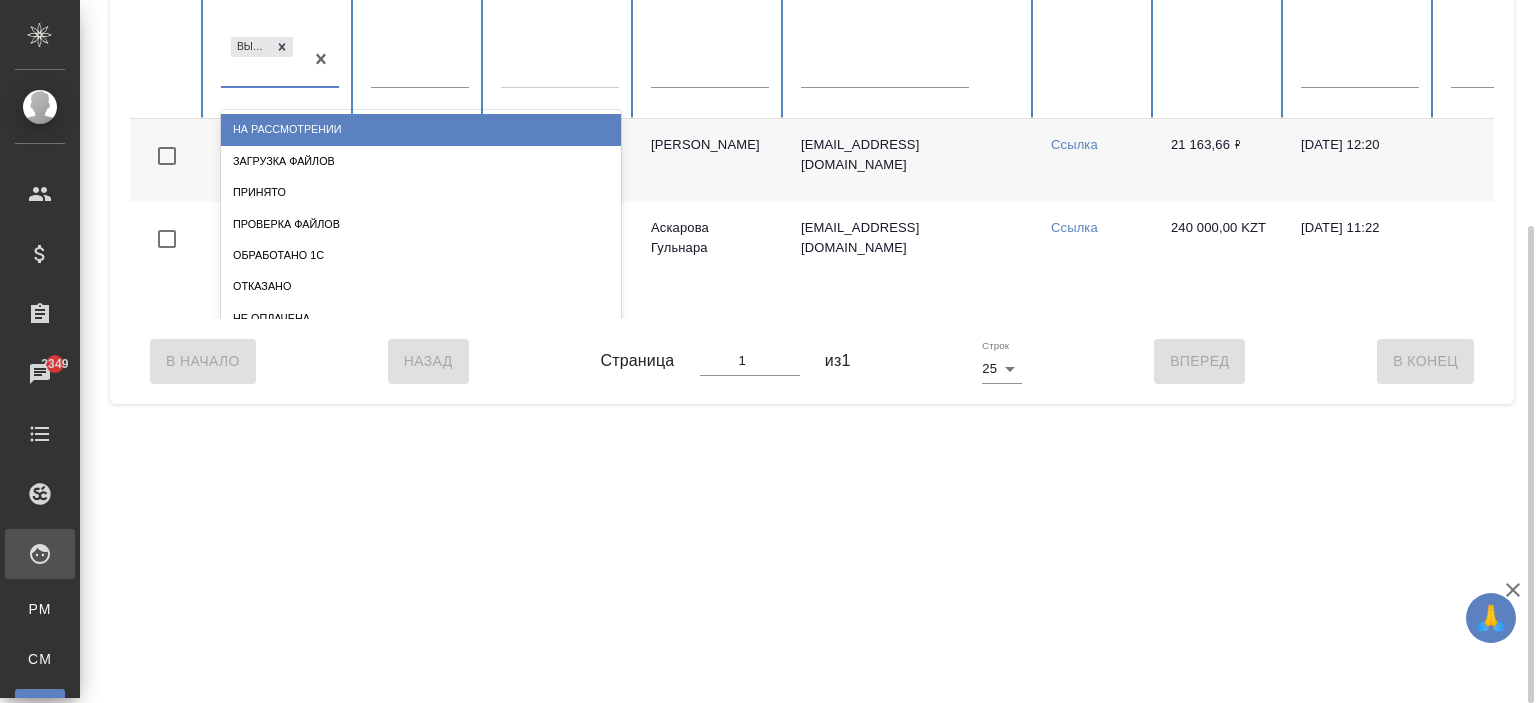 click on "Выбрать договор" at bounding box center (262, 60) 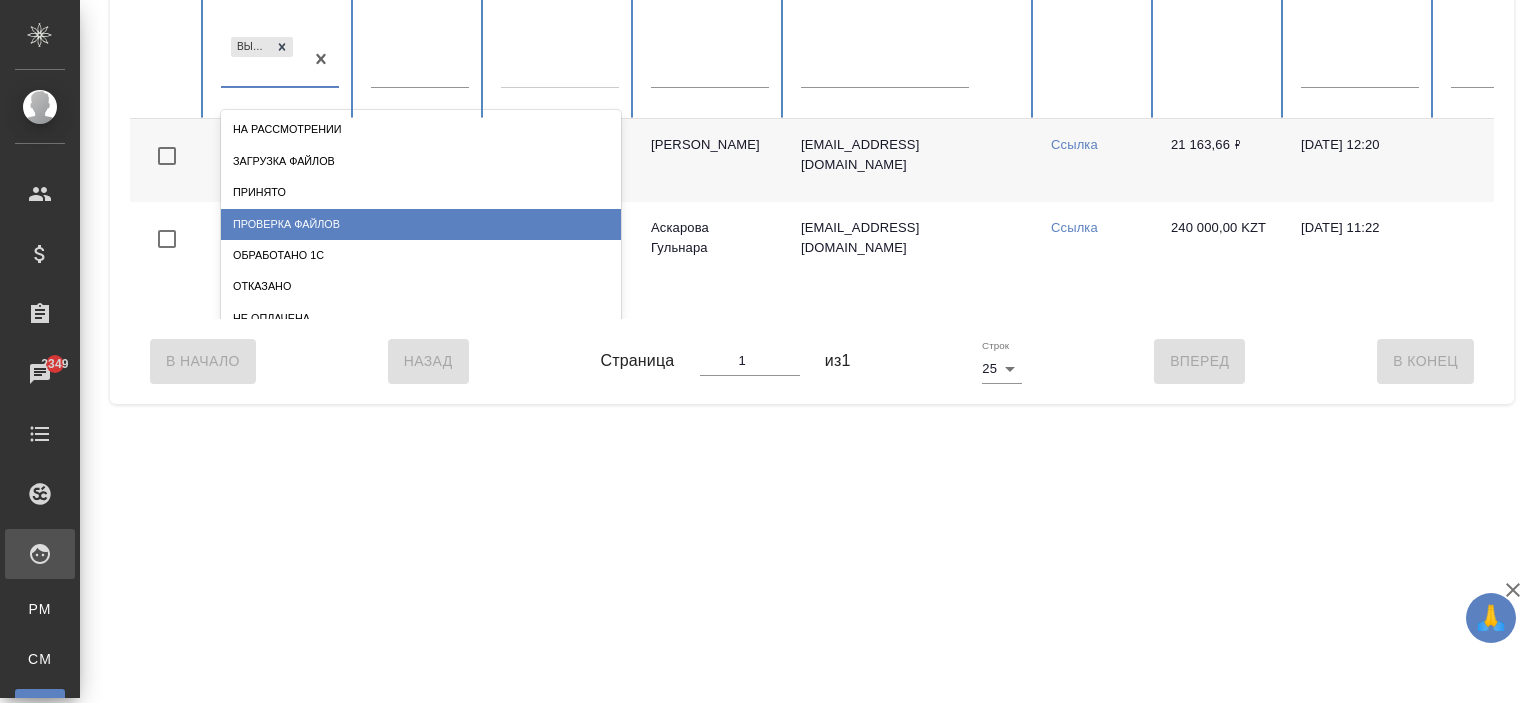 click on "Проверка файлов" at bounding box center [421, 224] 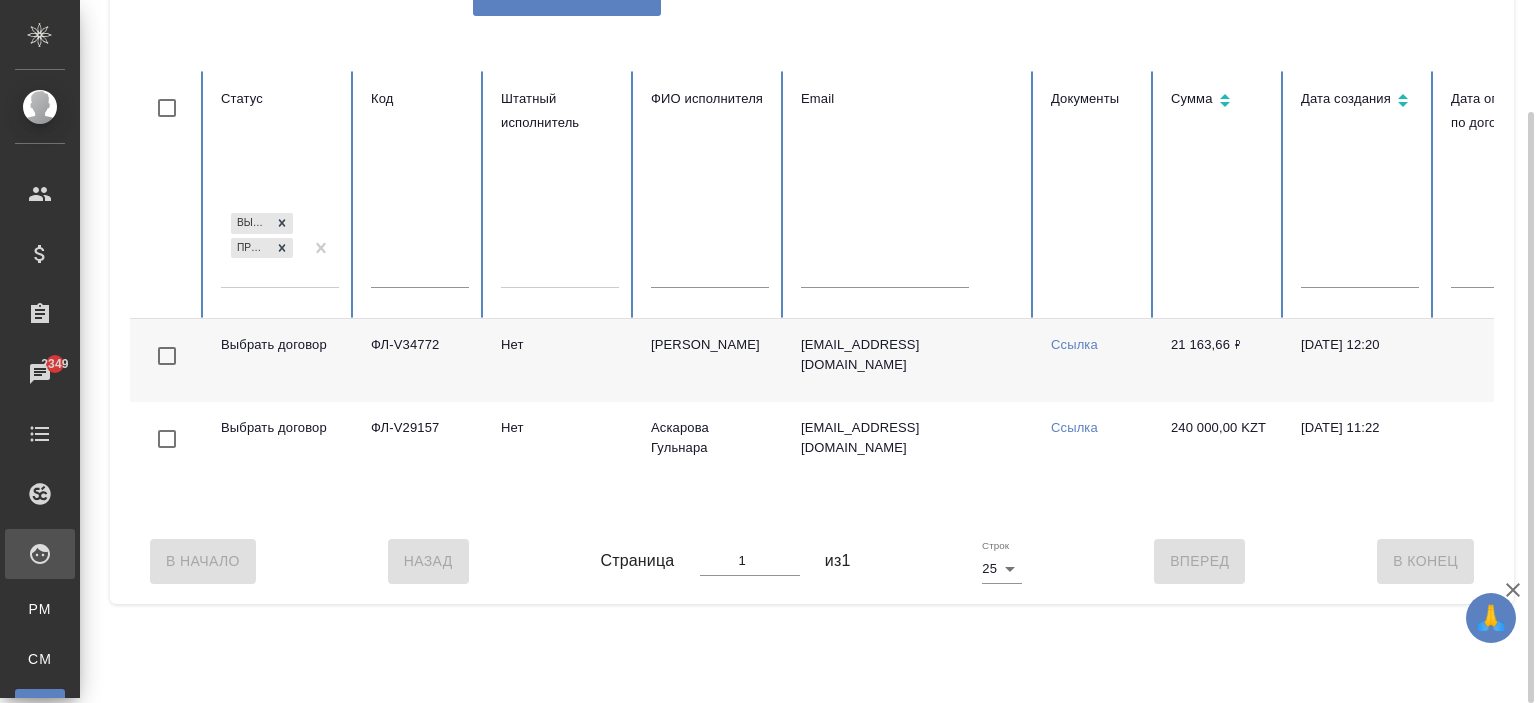 scroll, scrollTop: 0, scrollLeft: 0, axis: both 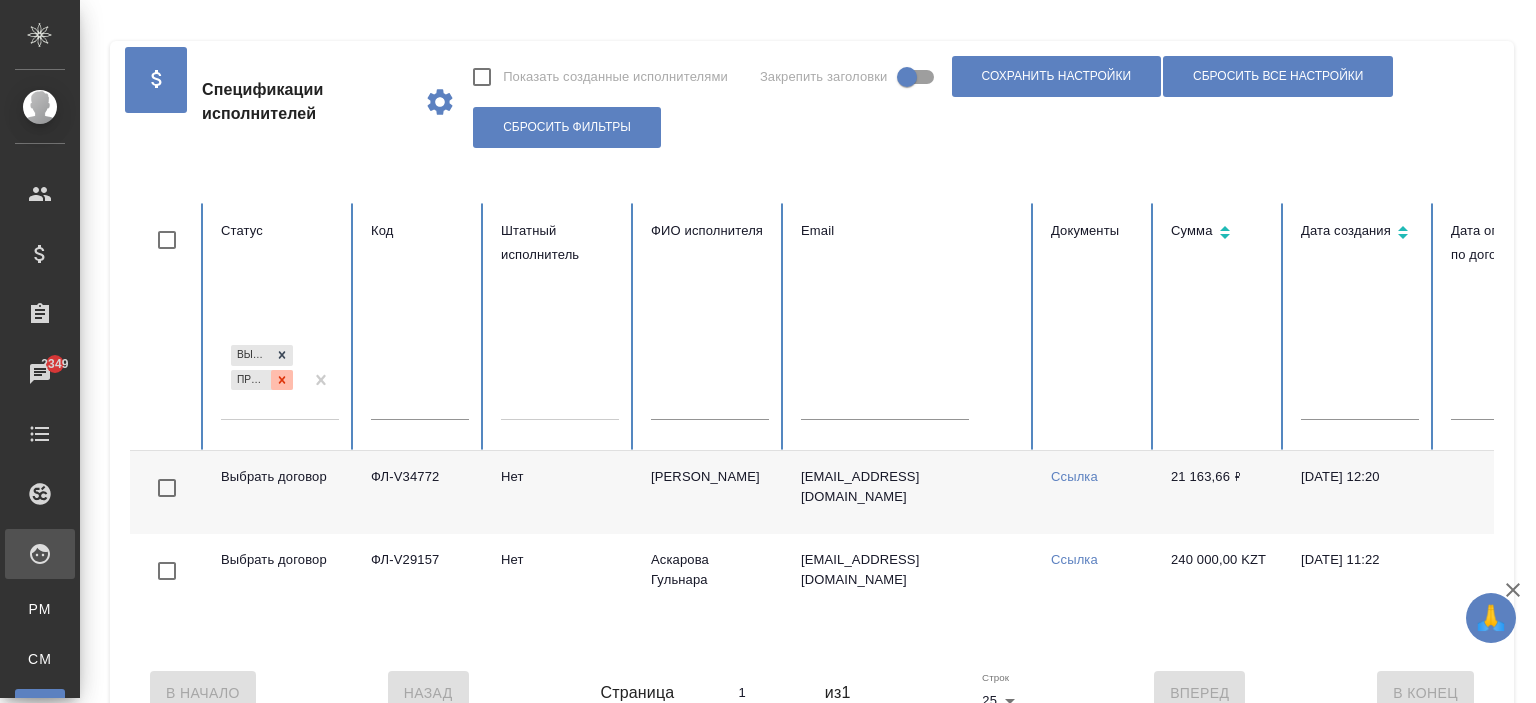 click 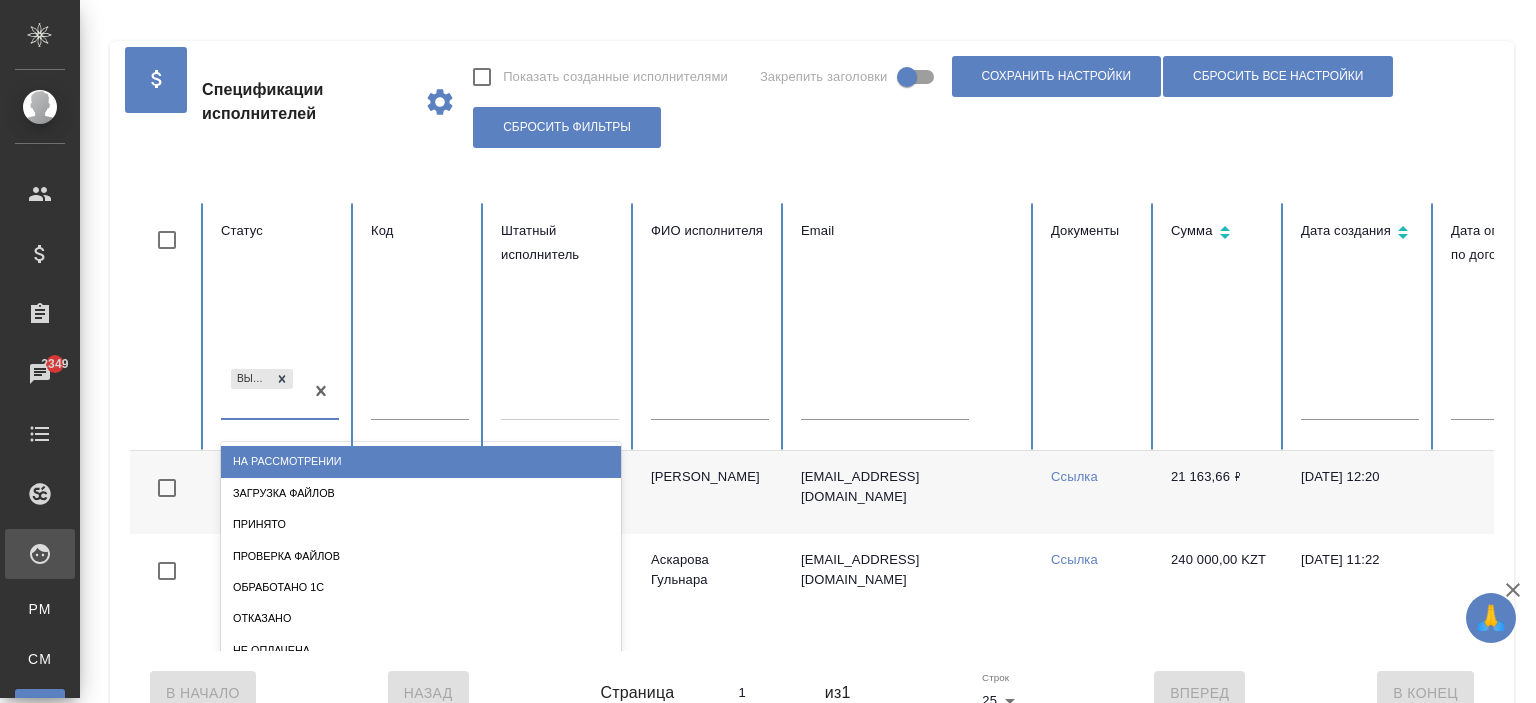 scroll, scrollTop: 37, scrollLeft: 0, axis: vertical 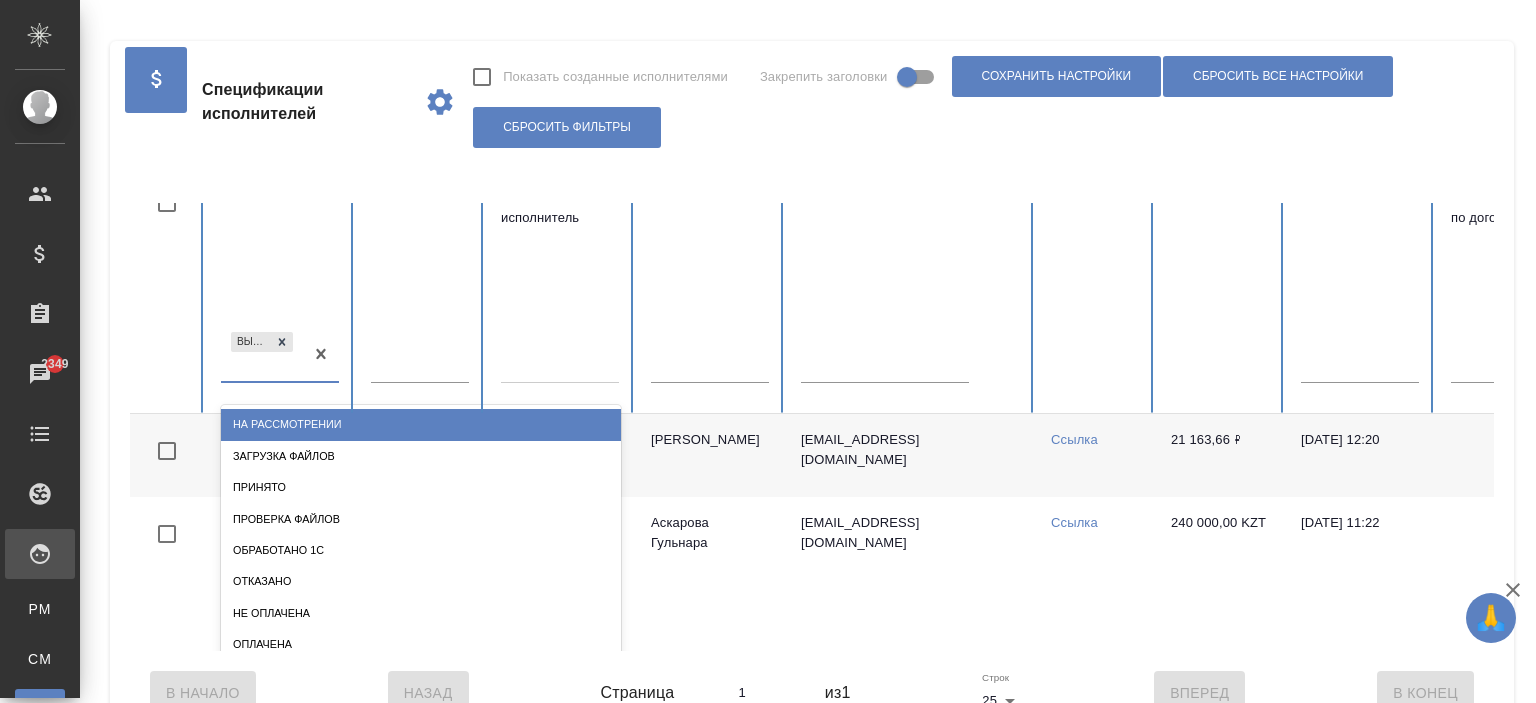 click on "Статус      option На рассмотрении focused, 1 of 10. 9 results available. Use Up and Down to choose options, press Enter to select the currently focused option, press Escape to exit the menu, press Tab to select the option and exit the menu. Выбрать договор На рассмотрении Загрузка файлов Принято Проверка файлов Обработано 1С Отказано Не оплачена Оплачена Списан" at bounding box center [280, 290] 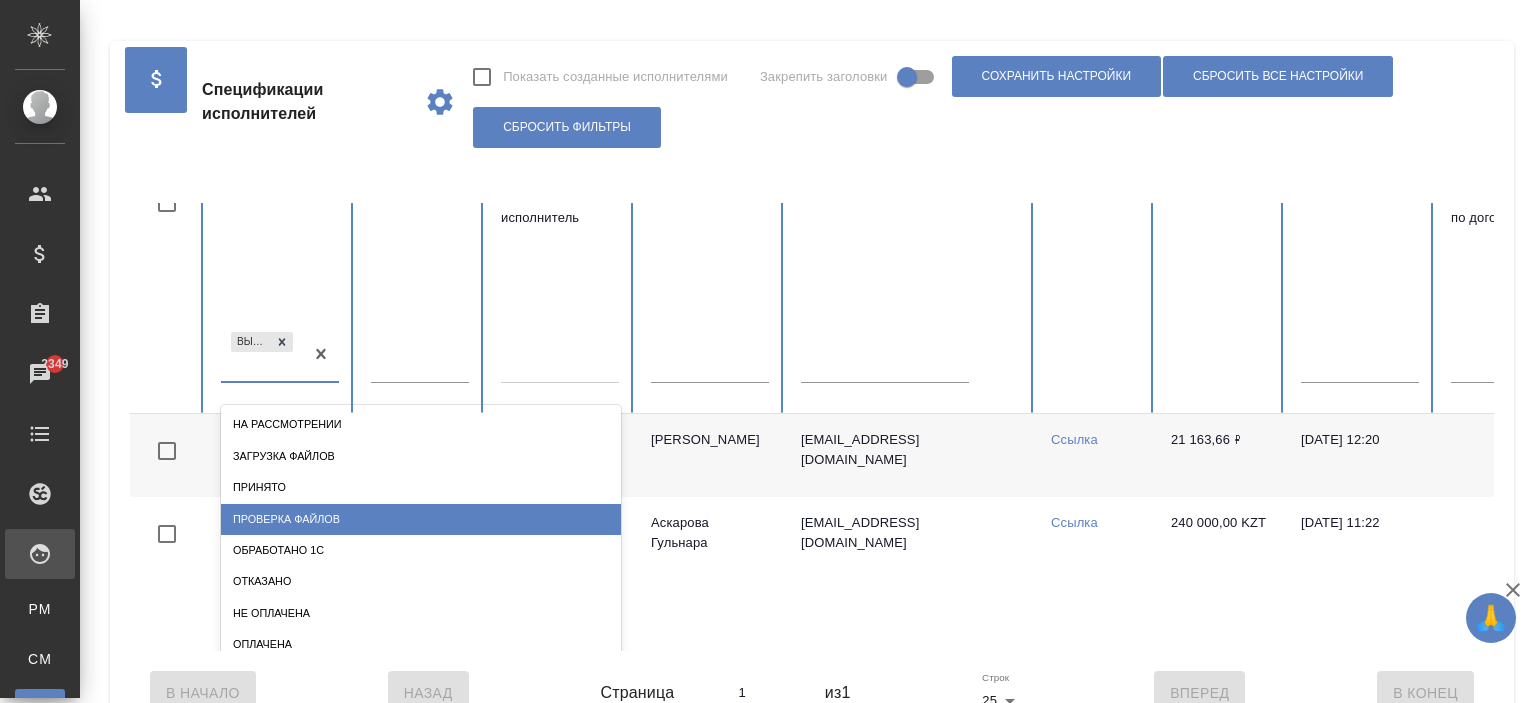 click on "Проверка файлов" at bounding box center [421, 519] 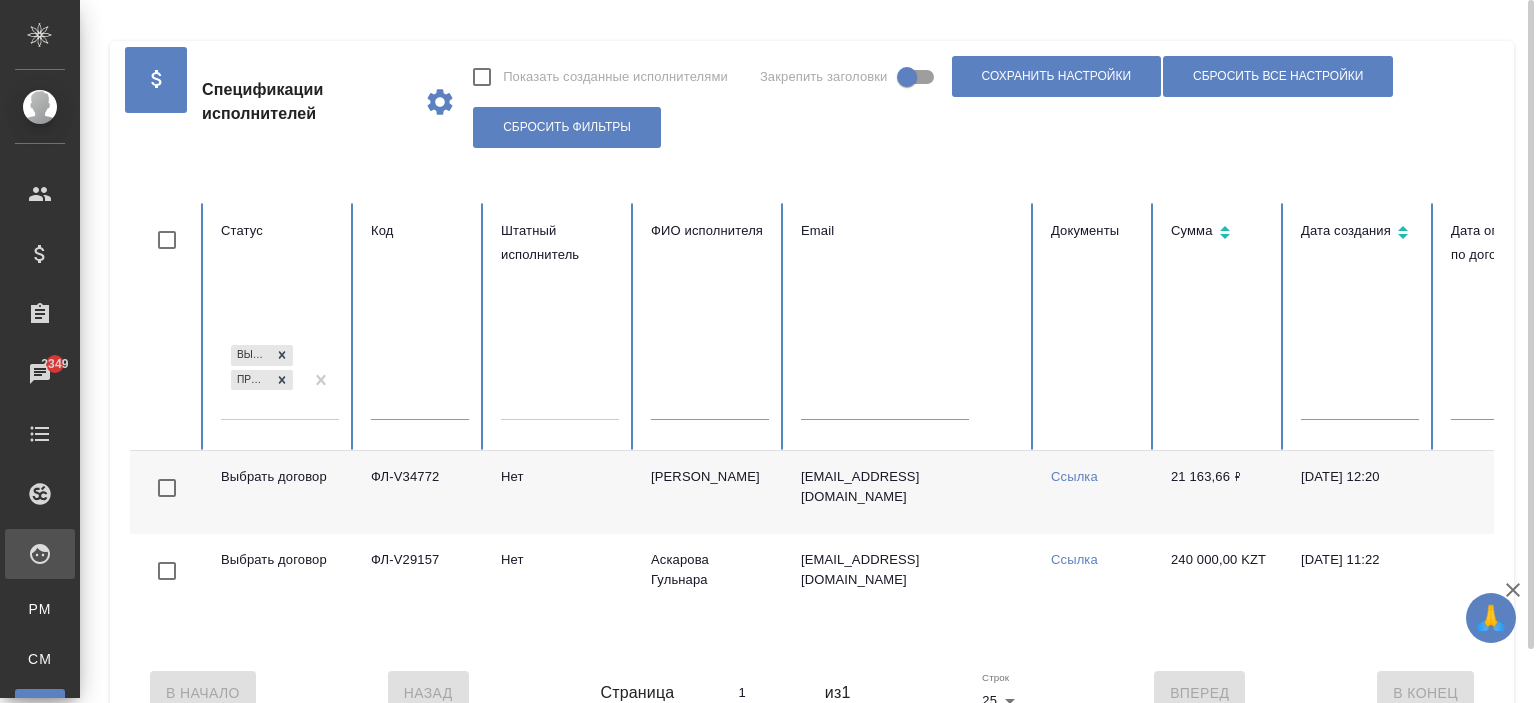 scroll, scrollTop: 0, scrollLeft: 0, axis: both 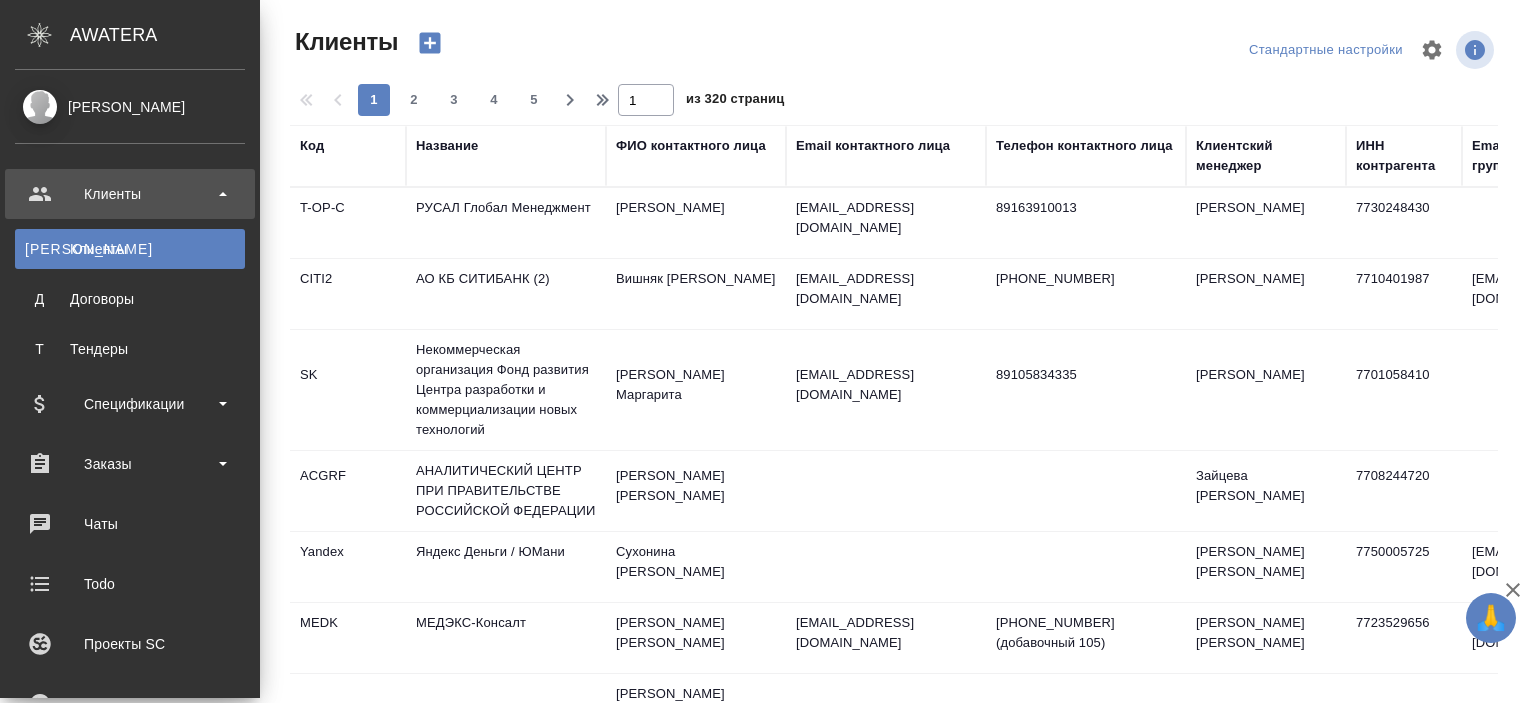 select on "RU" 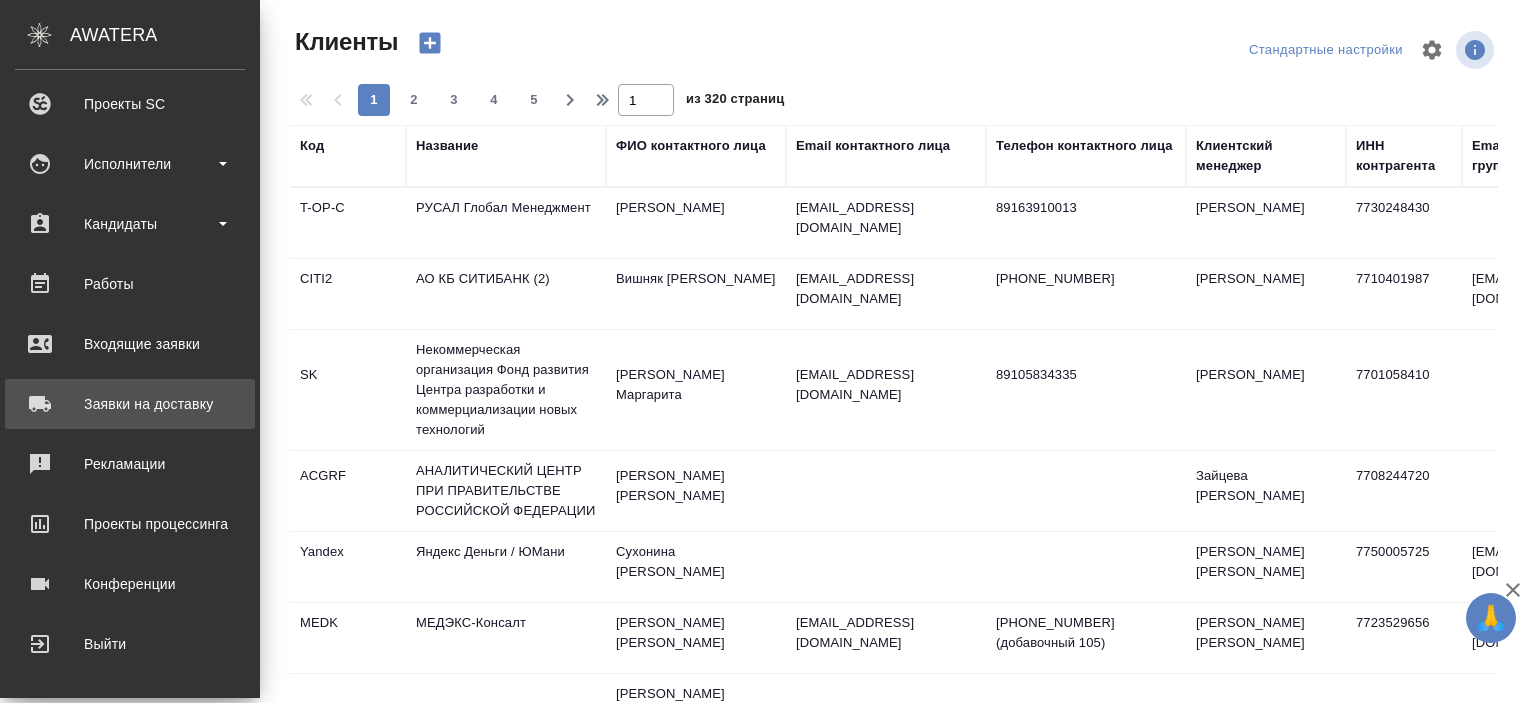 click on "Заявки на доставку" at bounding box center (130, 404) 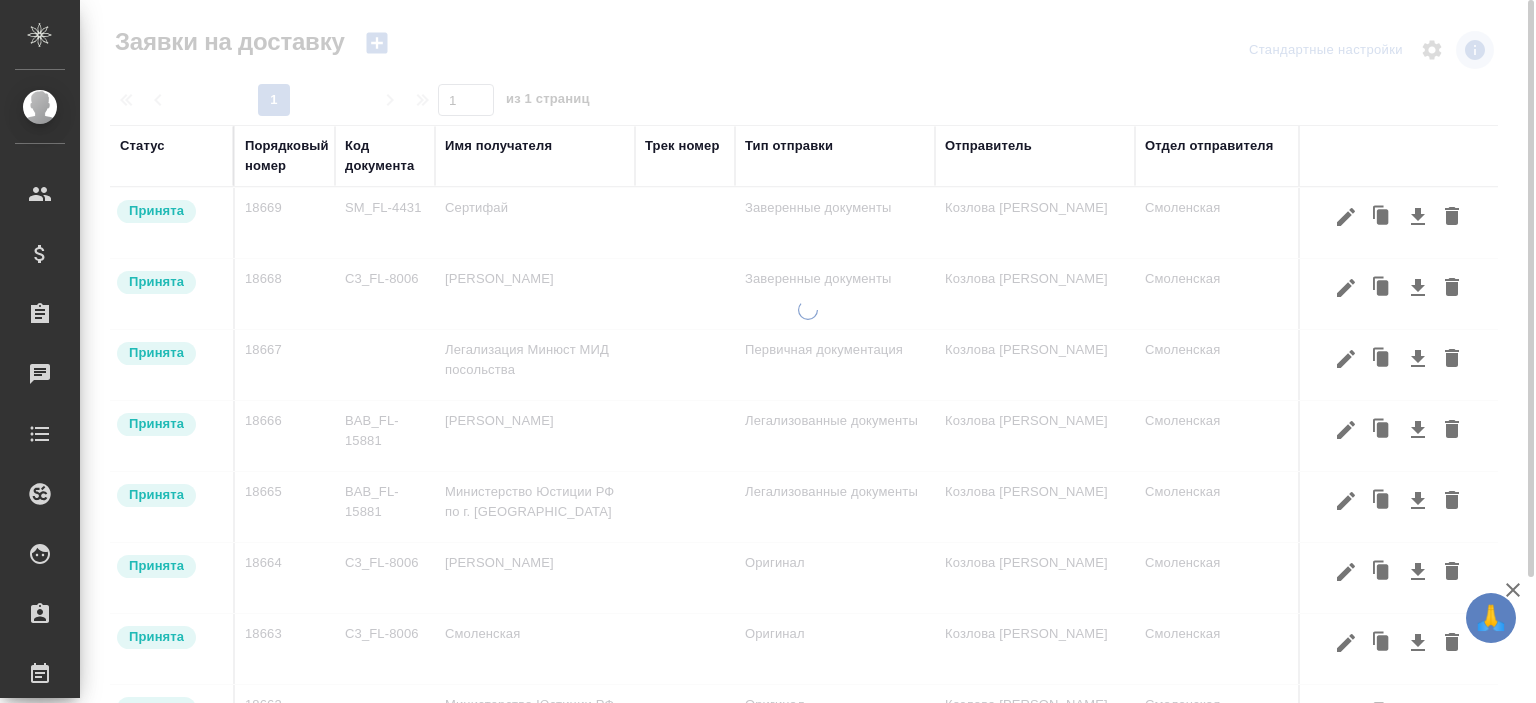click on "Имя получателя" at bounding box center (498, 146) 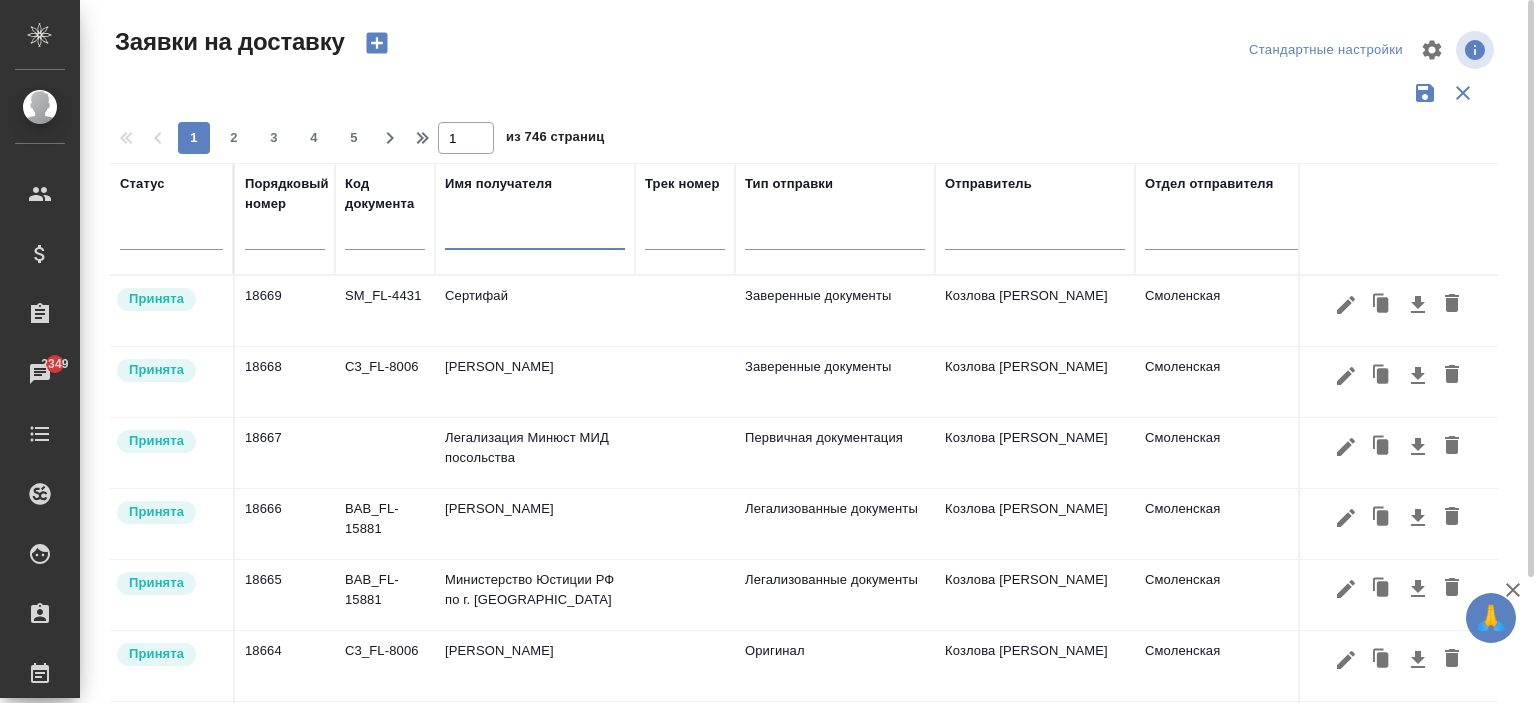click at bounding box center (535, 236) 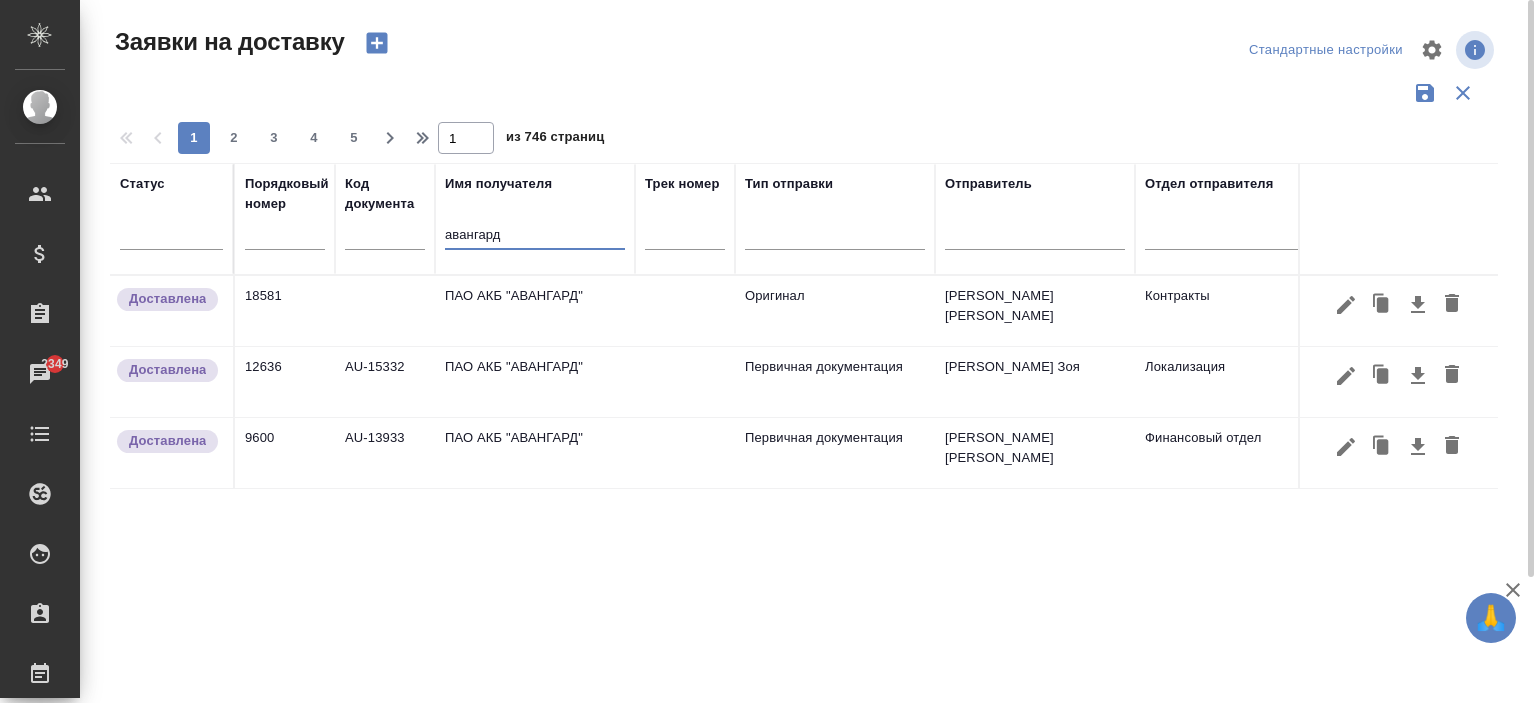type on "авангард" 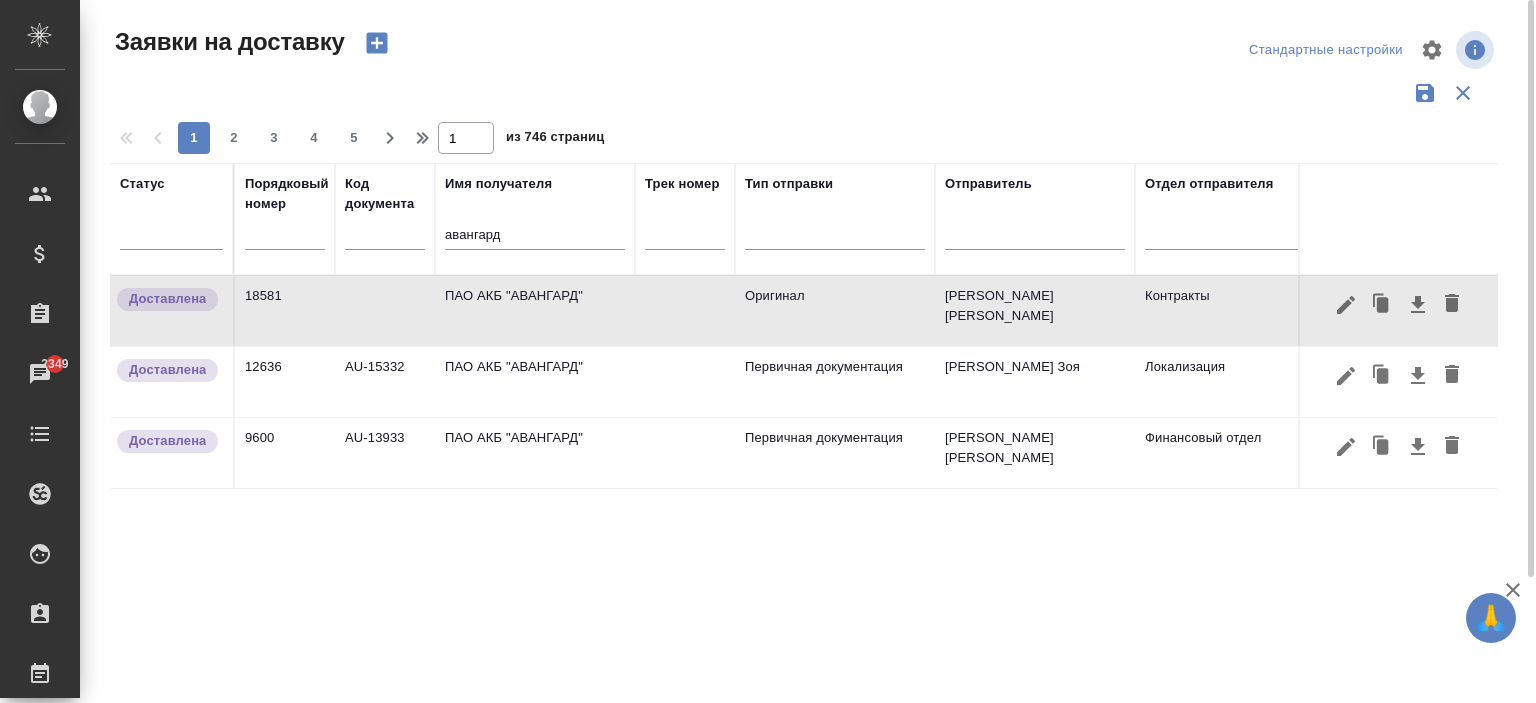 click on "ПАО АКБ "АВАНГАРД"" at bounding box center (535, 311) 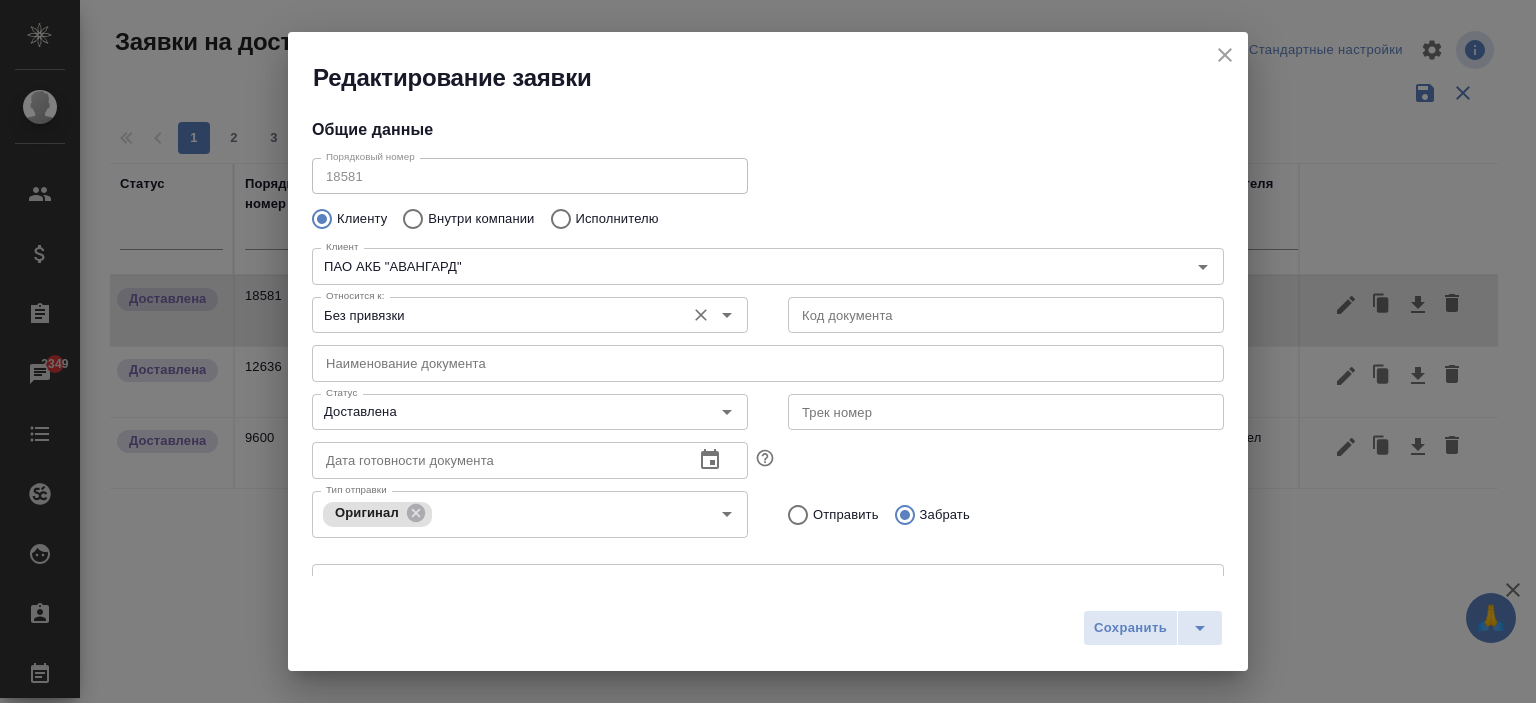 type on "[PERSON_NAME] [PERSON_NAME]" 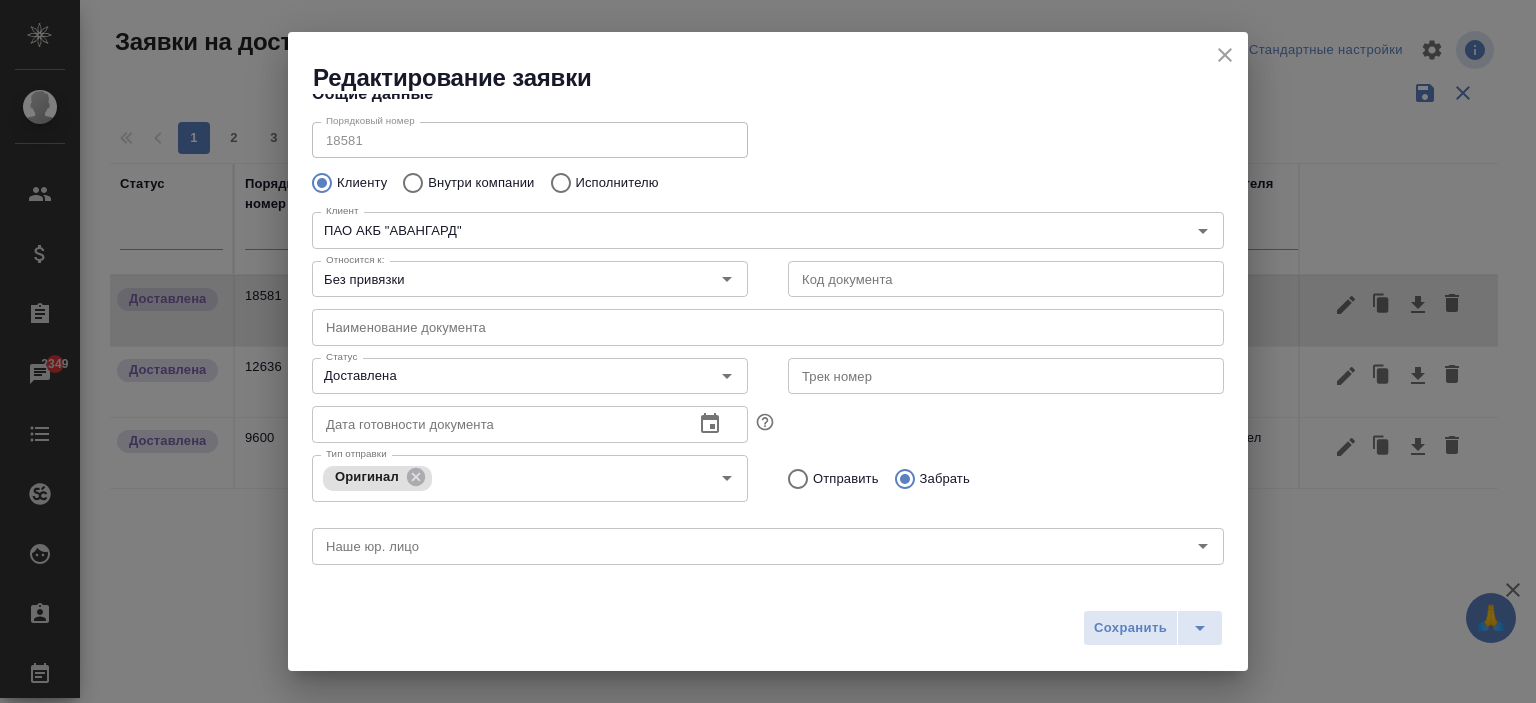 scroll, scrollTop: 0, scrollLeft: 0, axis: both 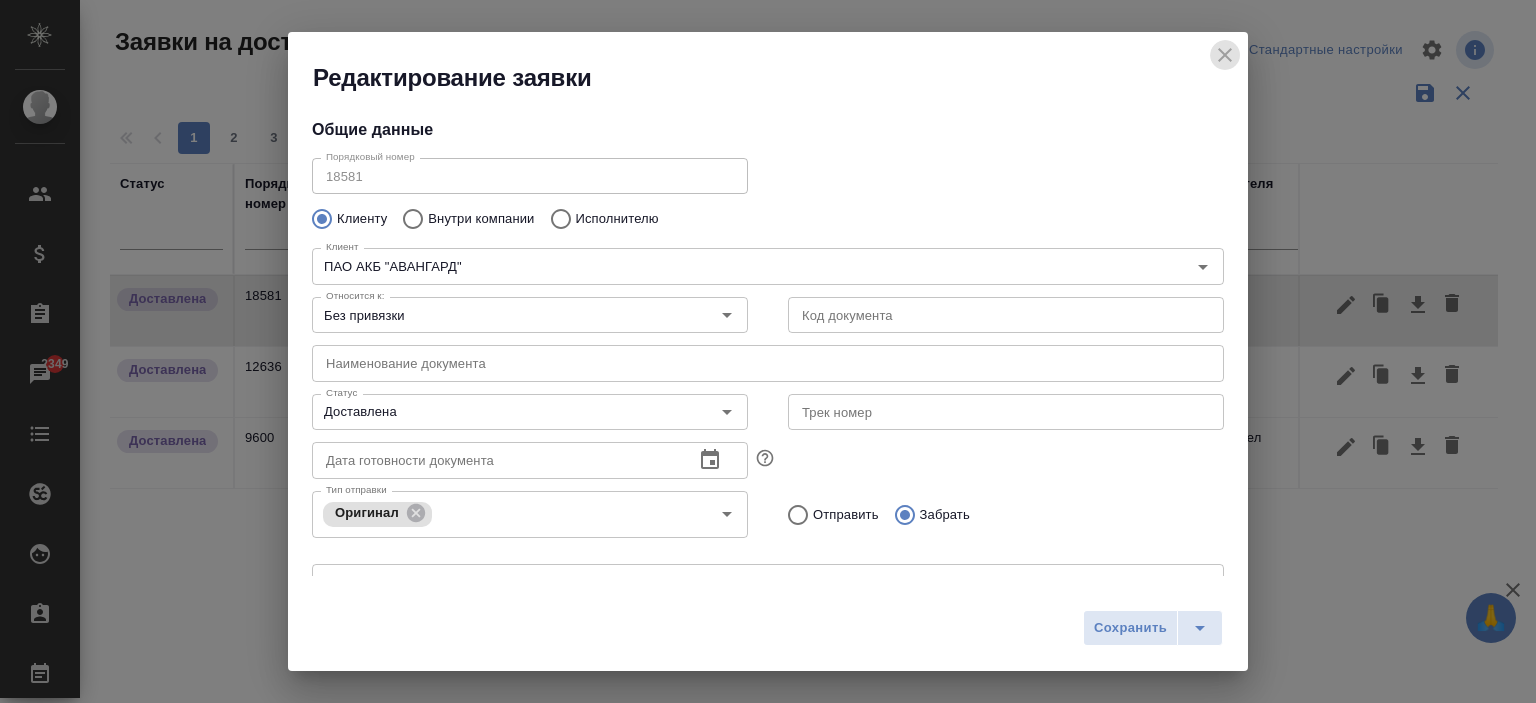 click 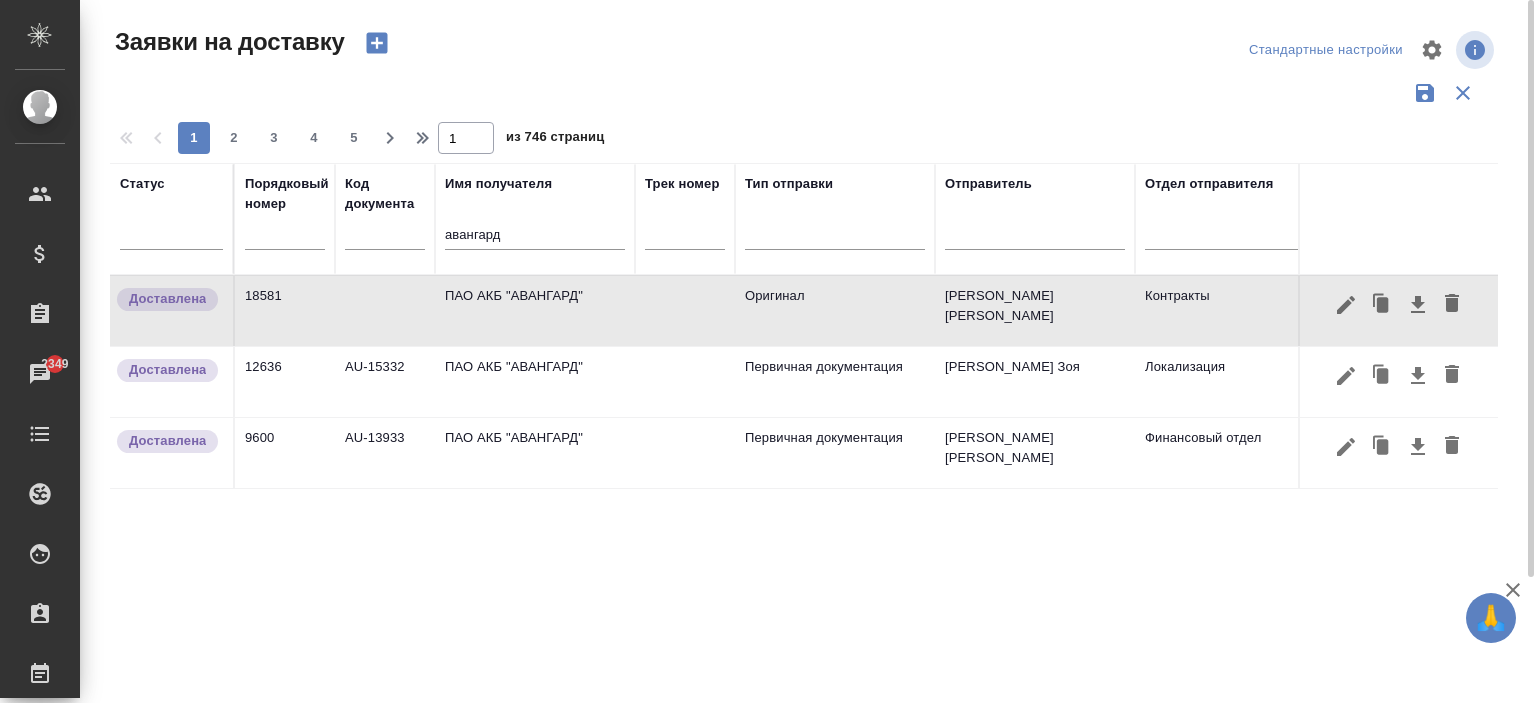 click on "ПАО АКБ "АВАНГАРД"" at bounding box center [535, 311] 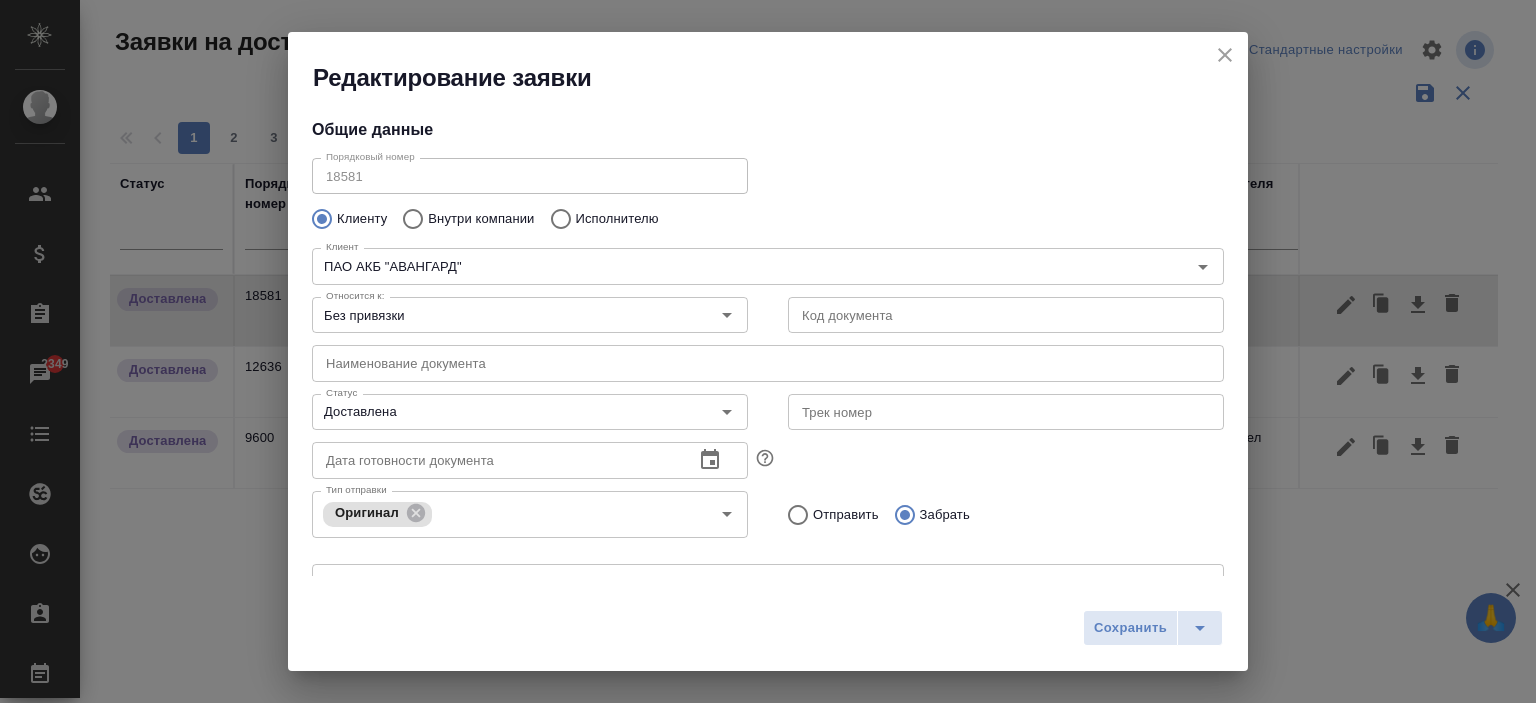 click at bounding box center [768, 363] 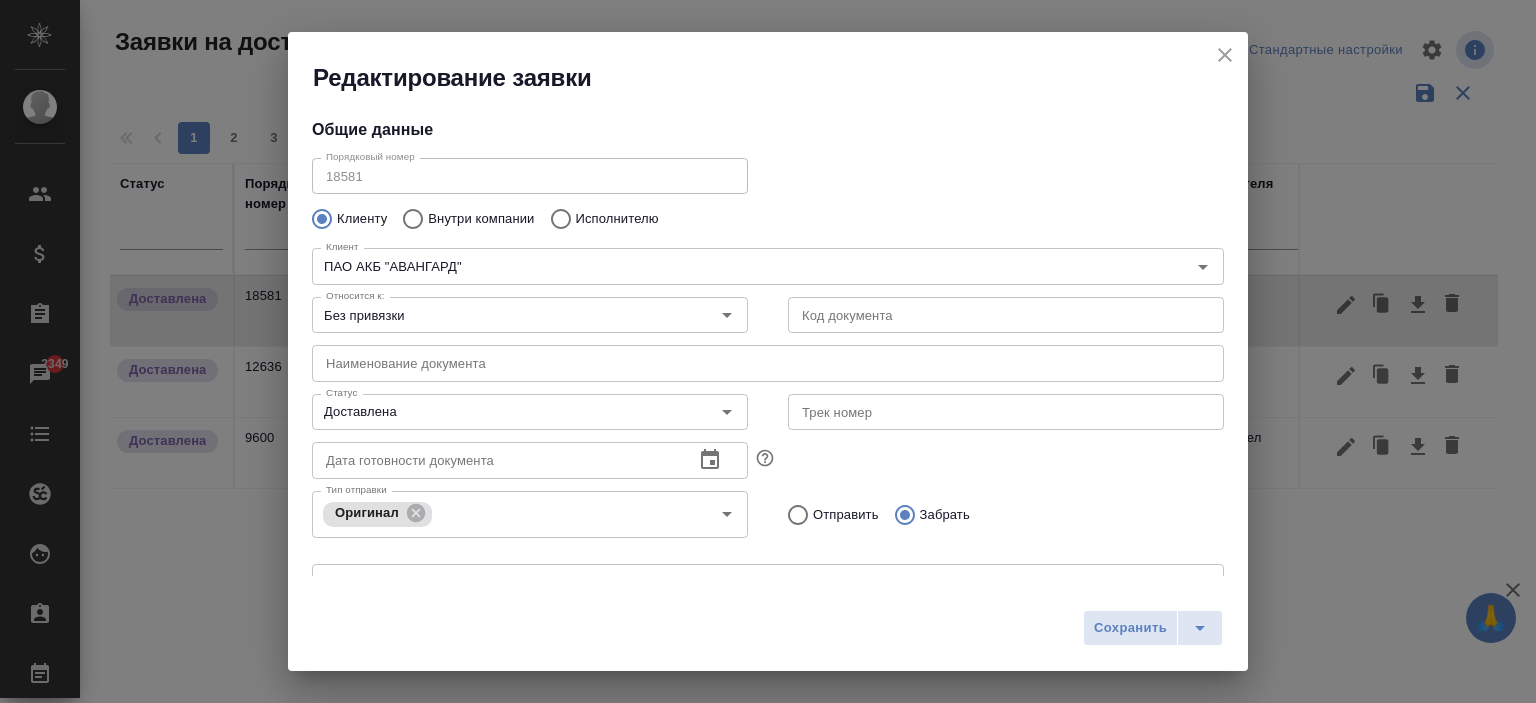 click on "Редактирование заявки" at bounding box center [780, 78] 